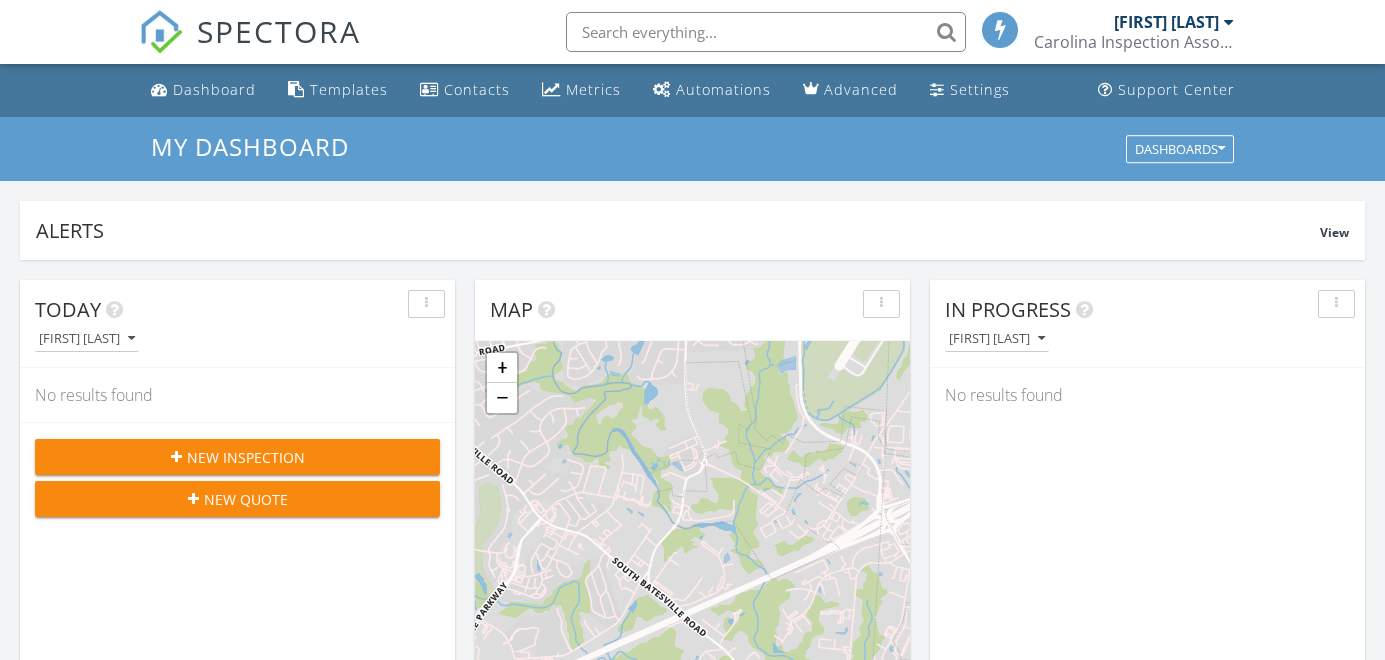 scroll, scrollTop: 0, scrollLeft: 0, axis: both 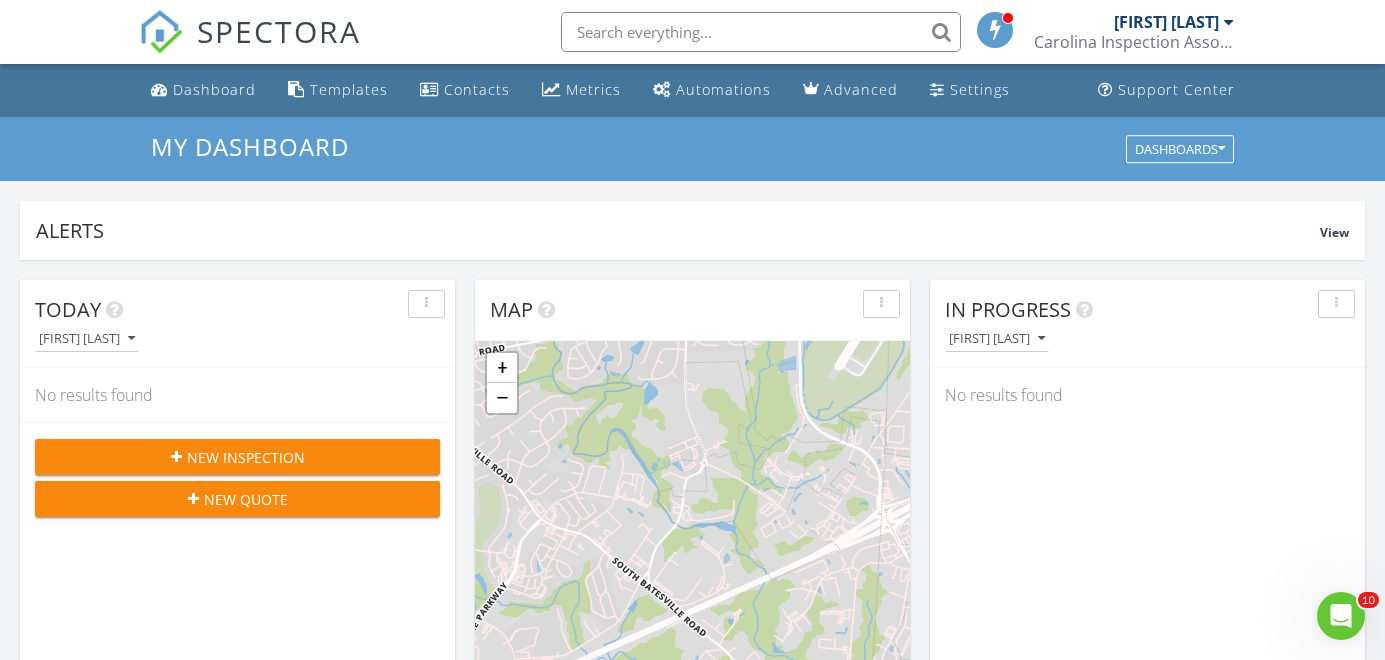 click on "New Inspection" at bounding box center (237, 457) 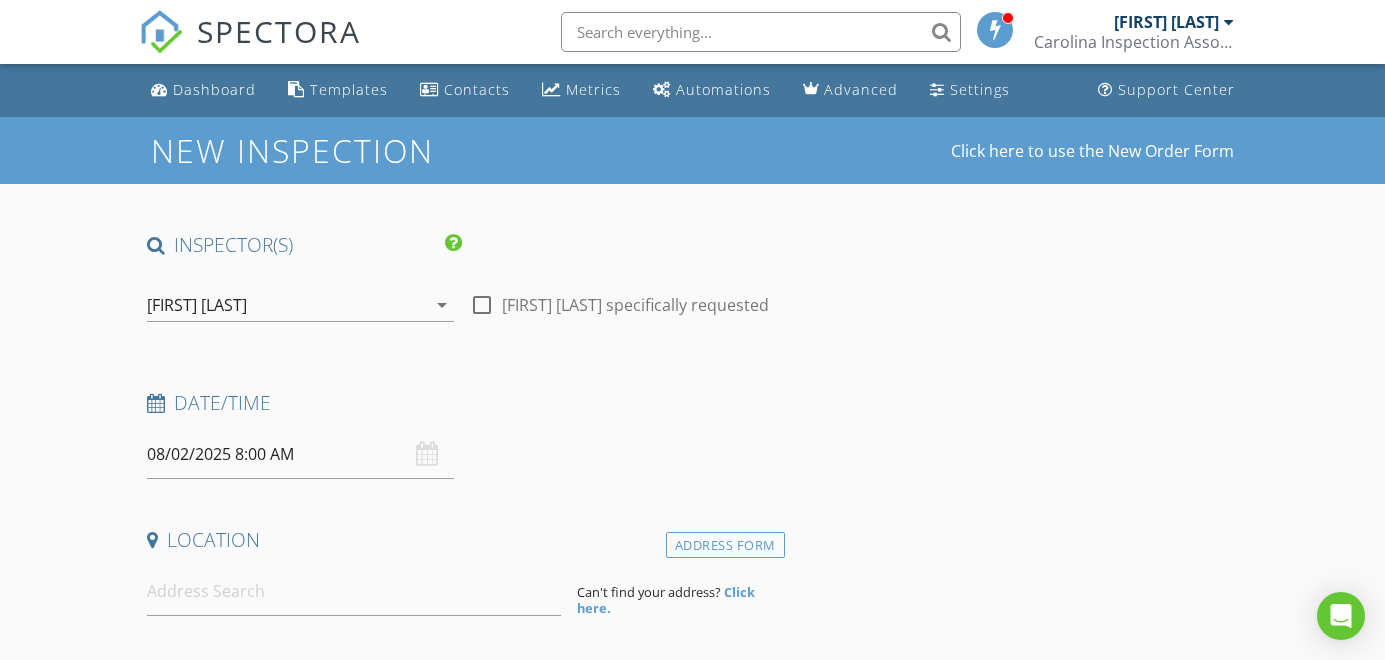 scroll, scrollTop: 0, scrollLeft: 0, axis: both 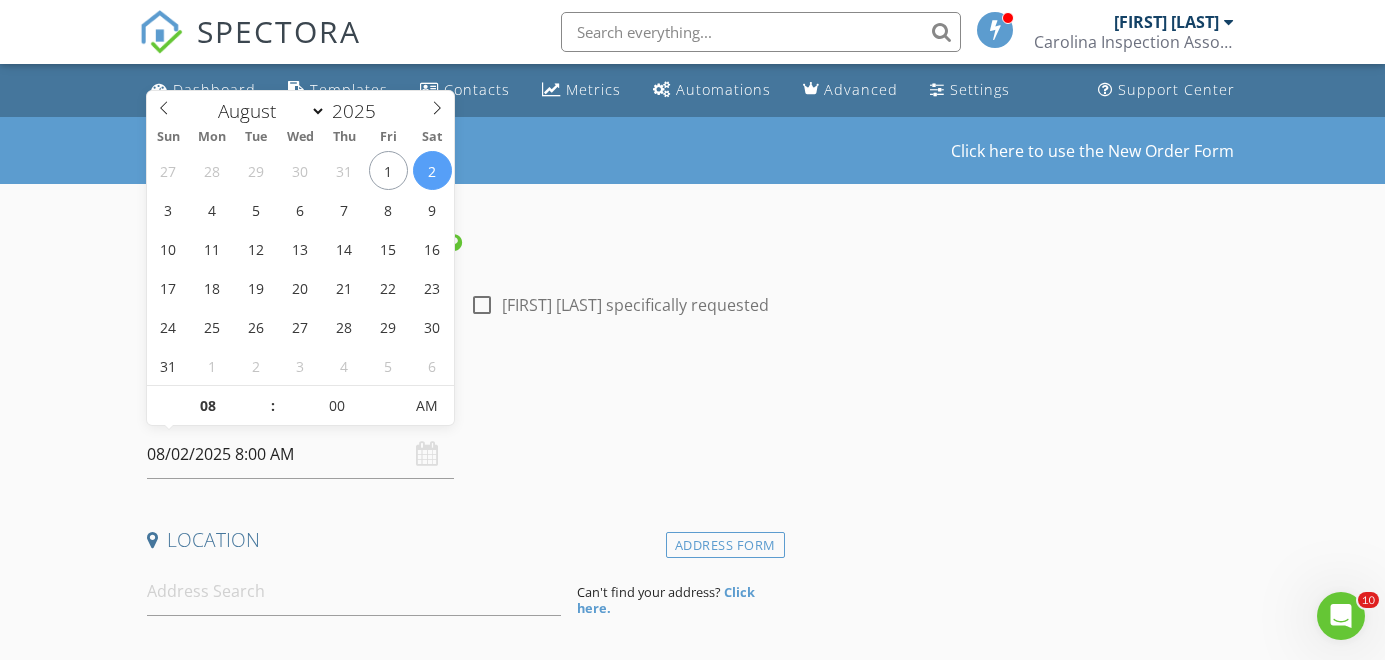 click on "08/02/2025 8:00 AM" at bounding box center [300, 454] 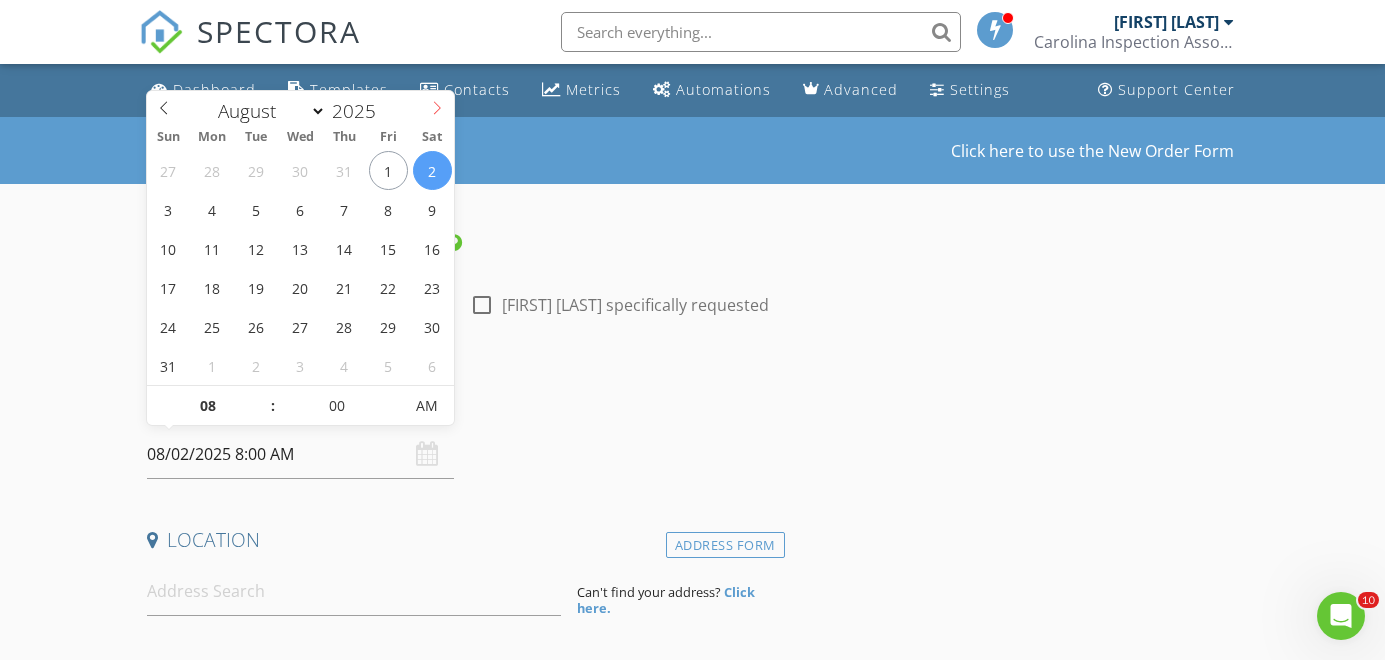 select on "8" 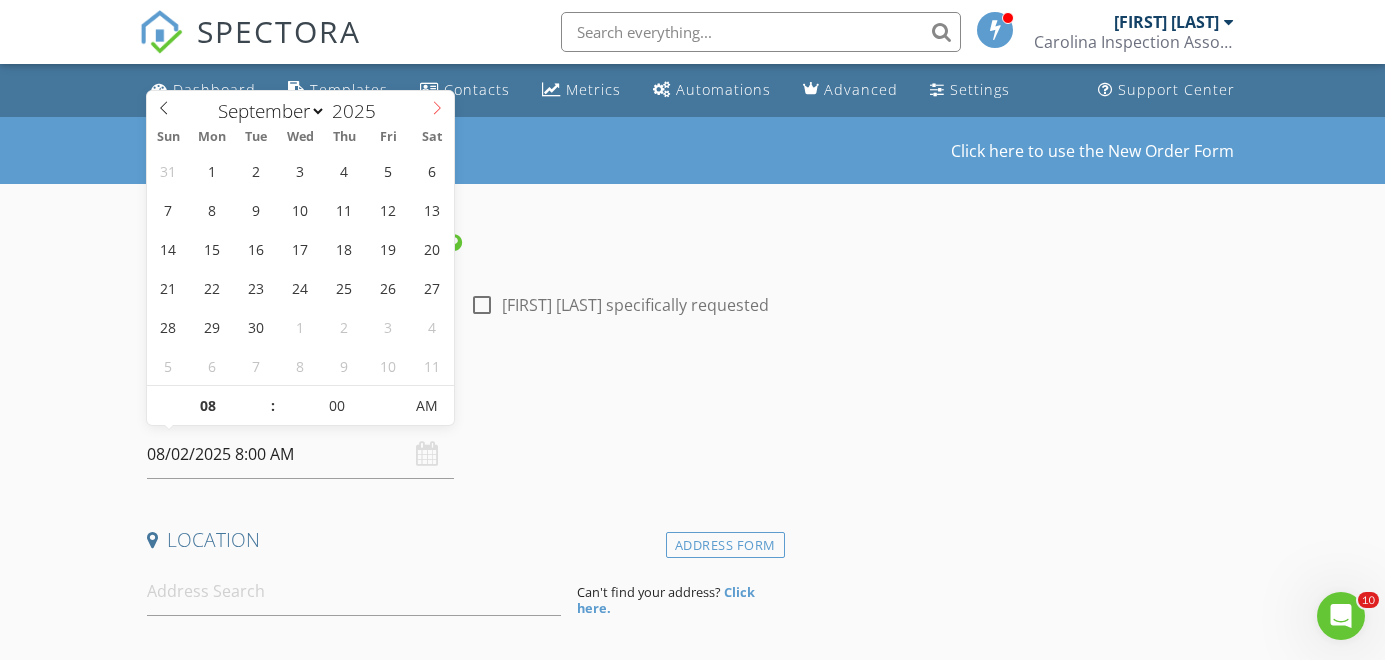 click 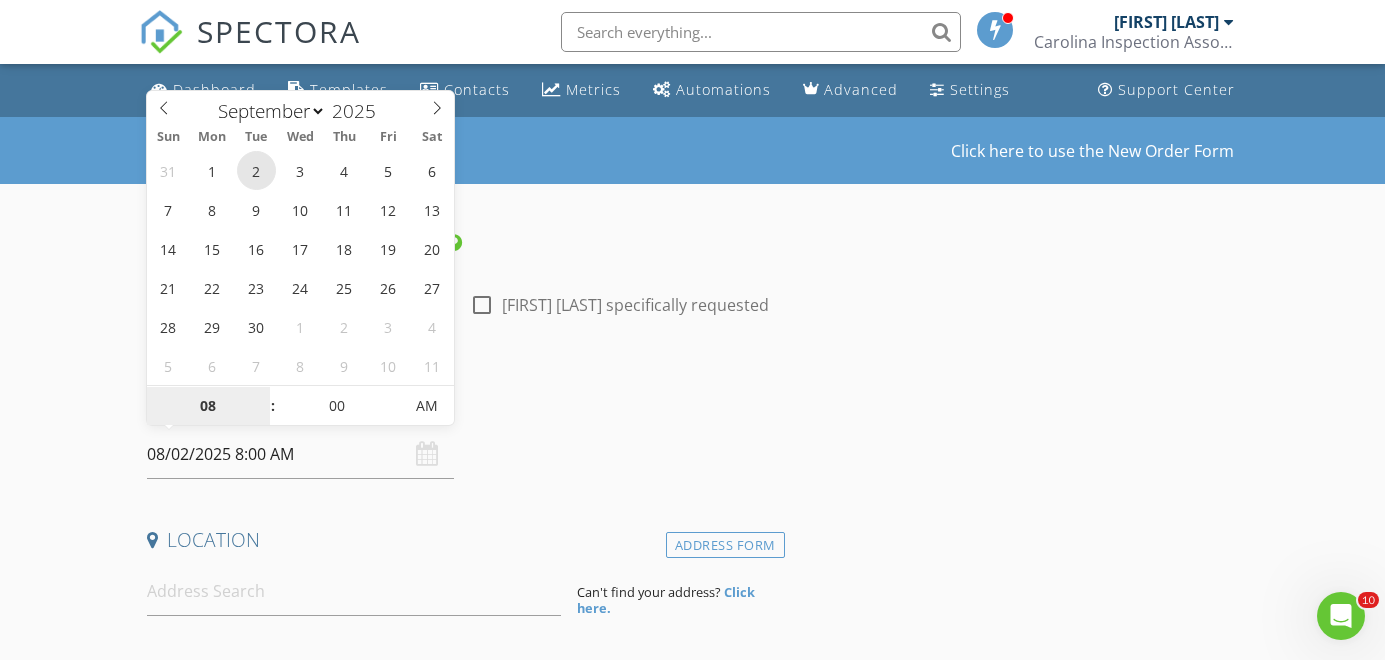 type on "09/02/2025 8:00 AM" 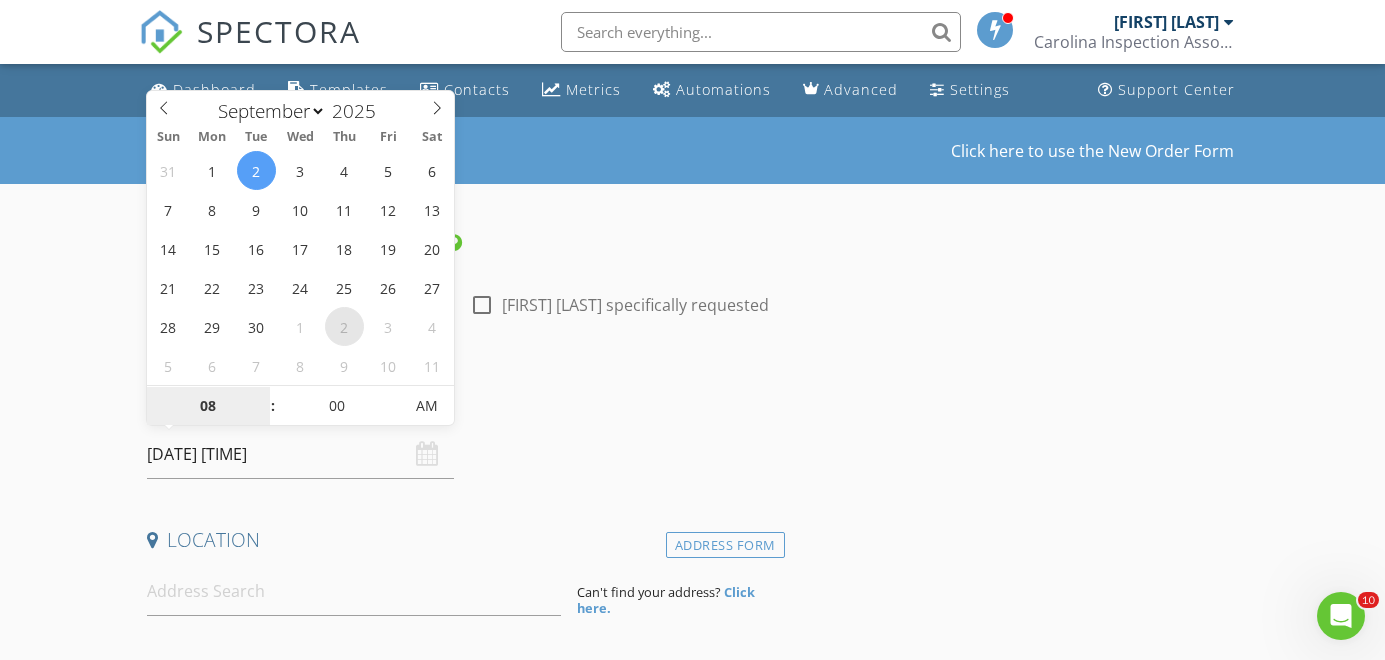 type on "9" 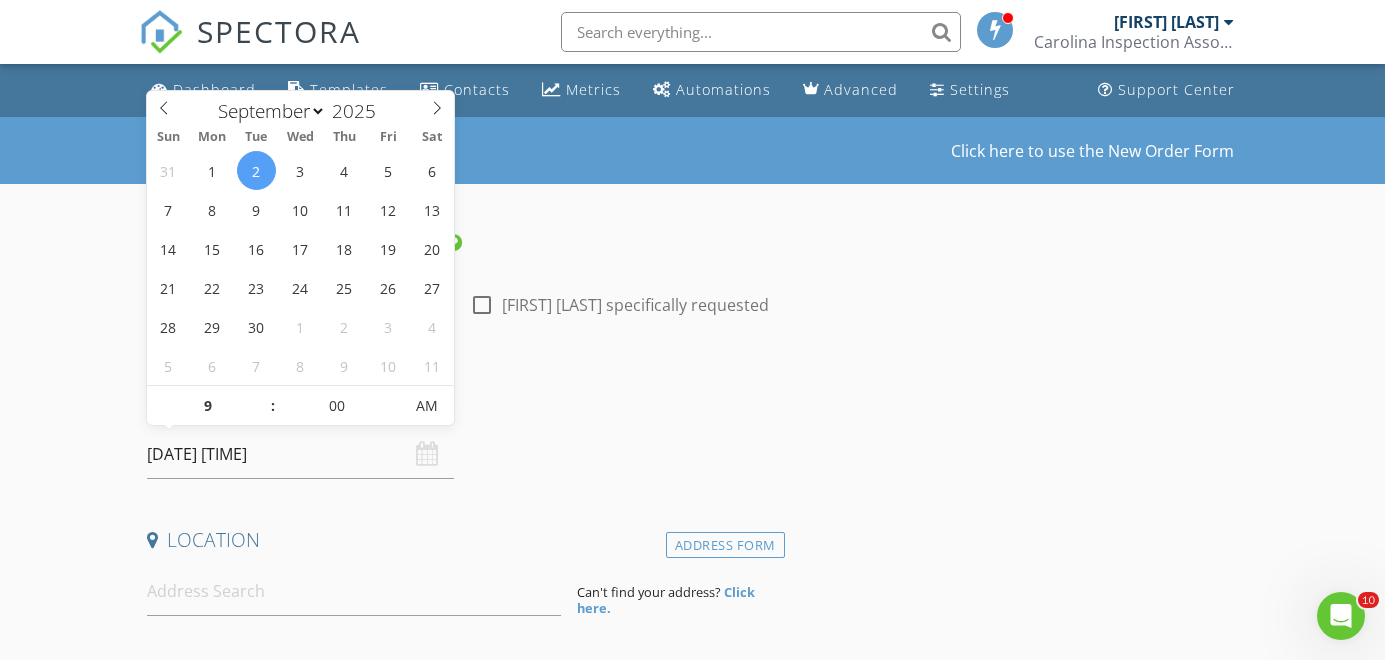 type on "09/02/2025 9:00 AM" 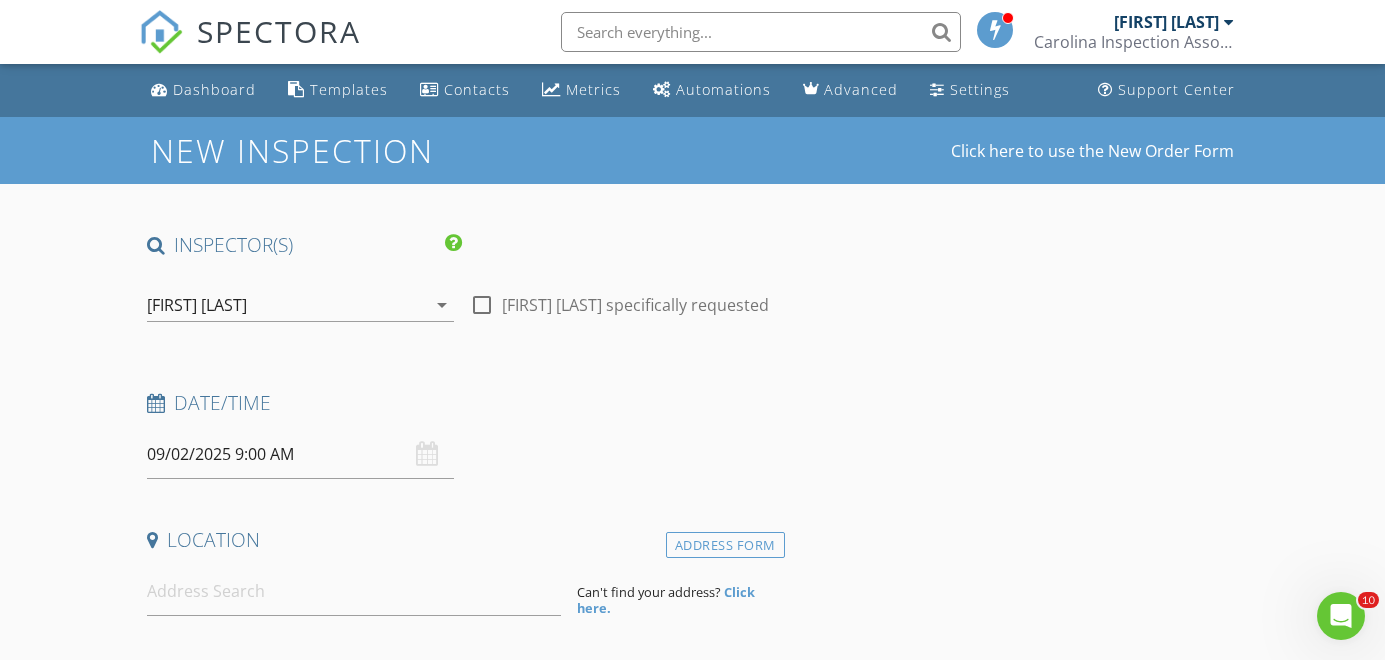 click on "Date/Time" at bounding box center [462, 403] 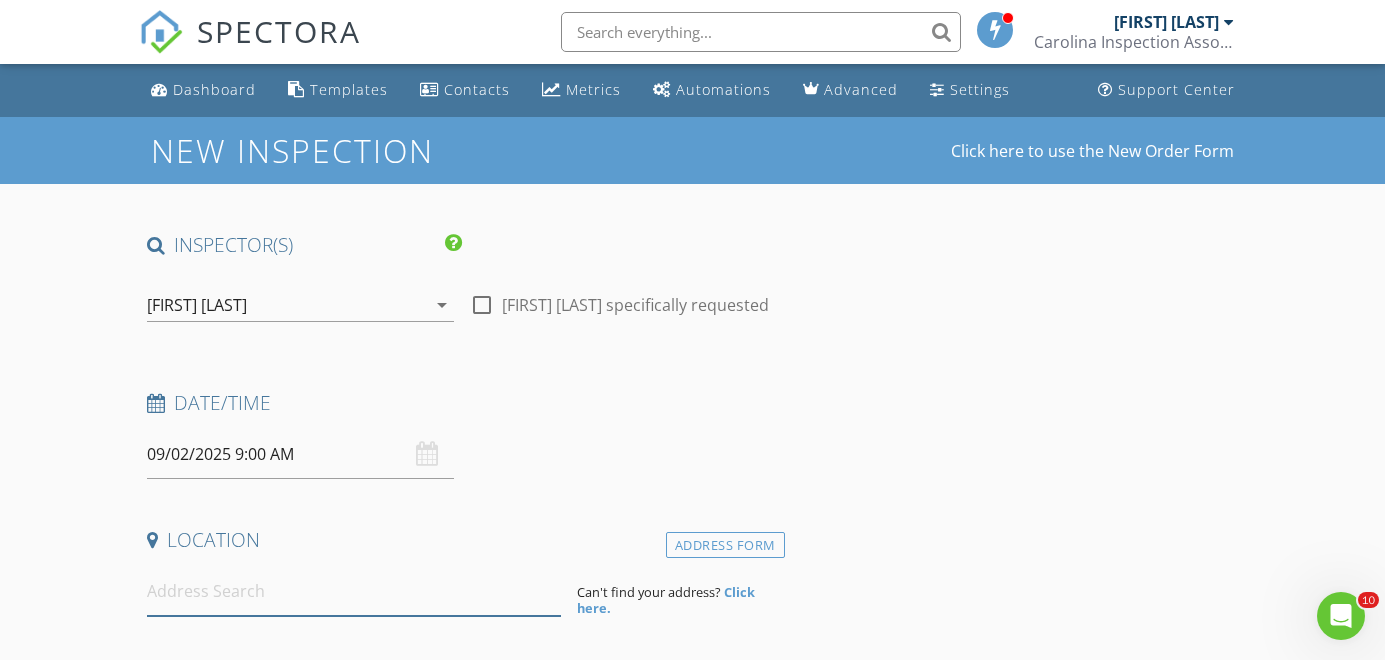 click at bounding box center [354, 591] 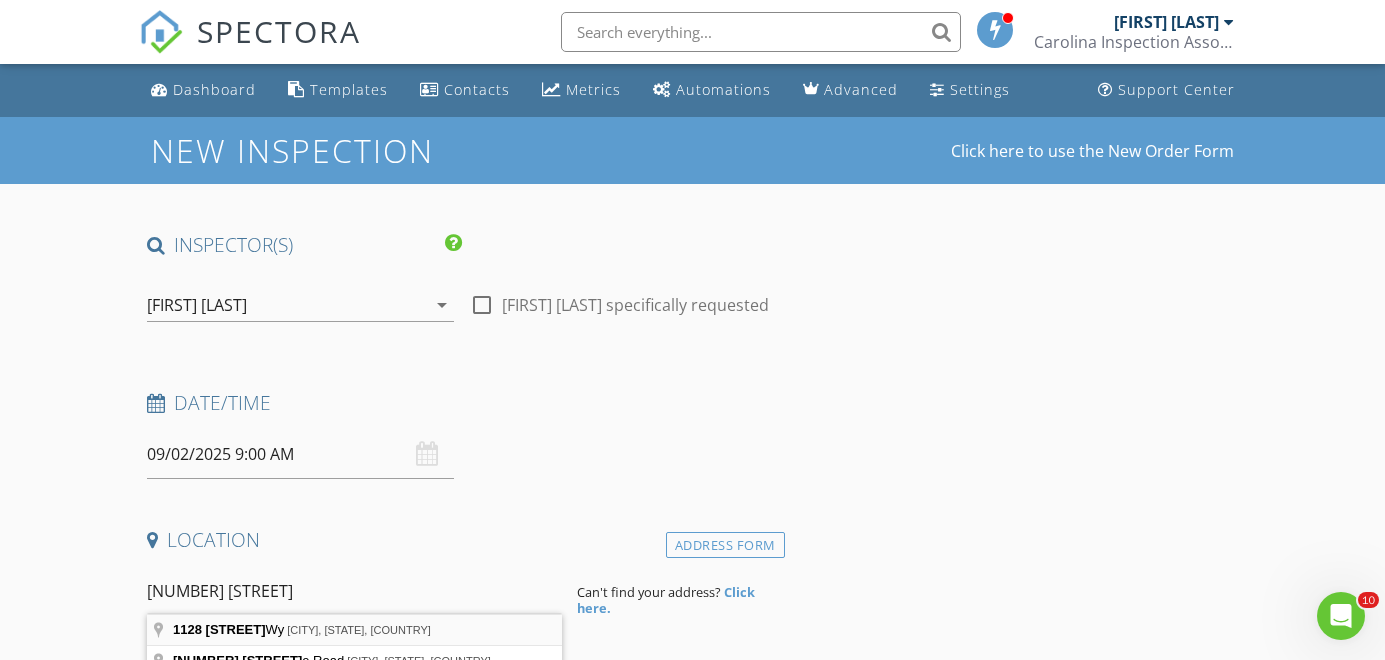 type on "1128 Leverett Wy, Lyman, SC, USA" 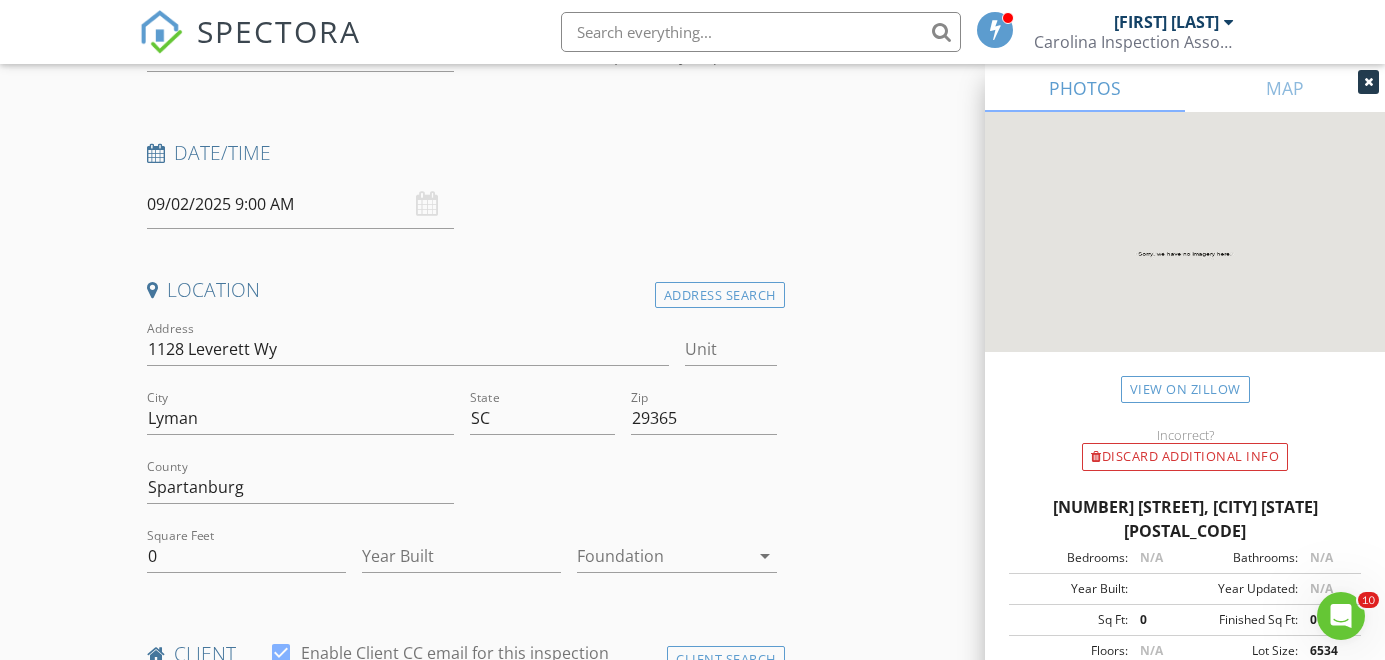 scroll, scrollTop: 267, scrollLeft: 0, axis: vertical 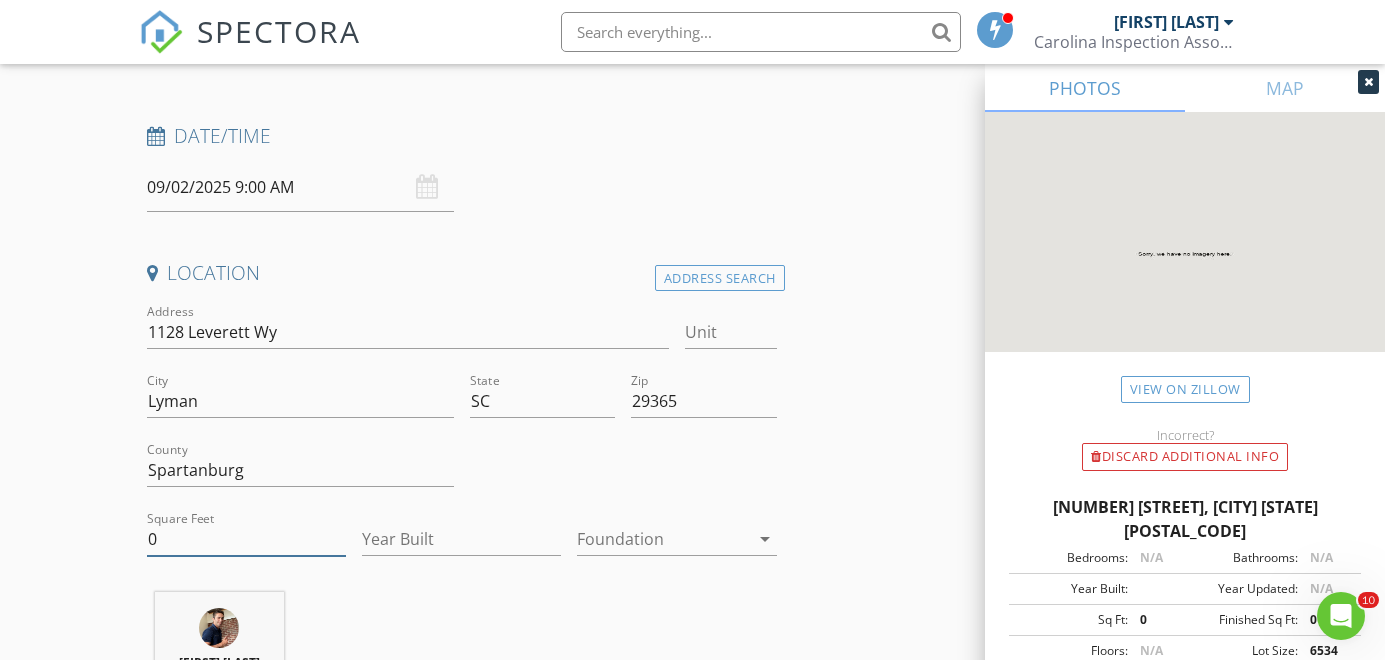 click on "0" at bounding box center [246, 539] 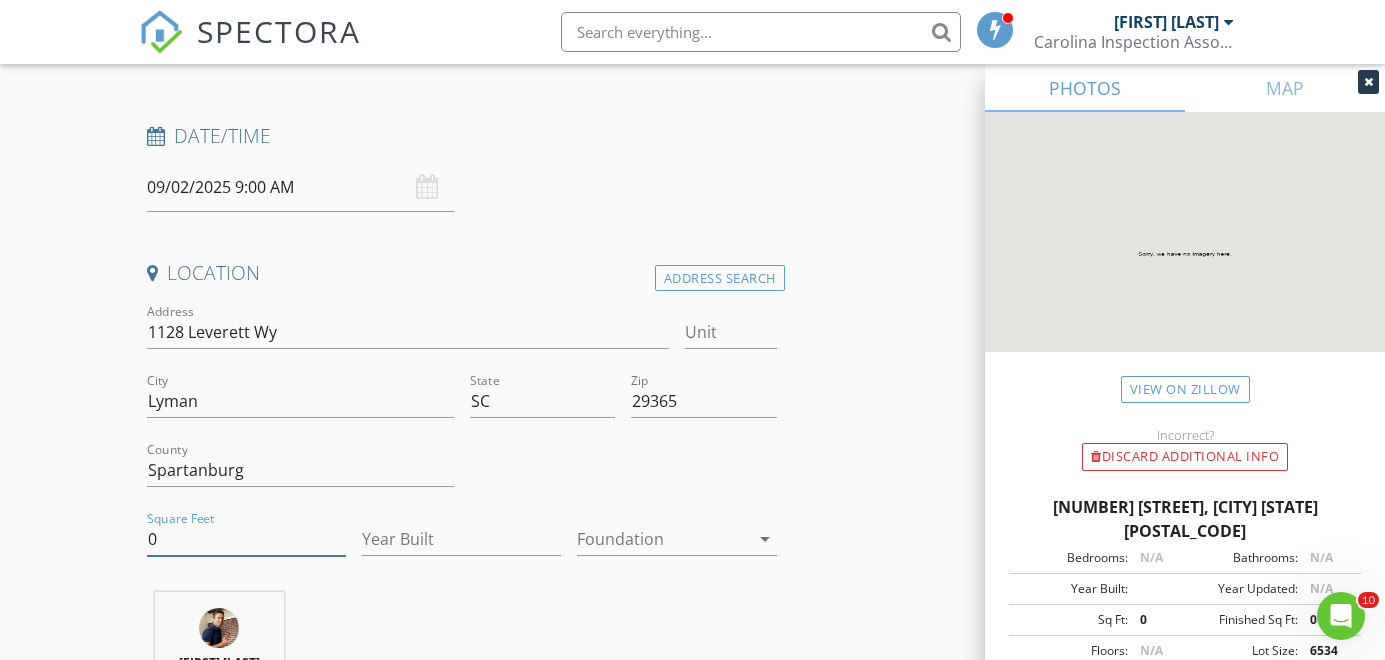 click on "0" at bounding box center [246, 539] 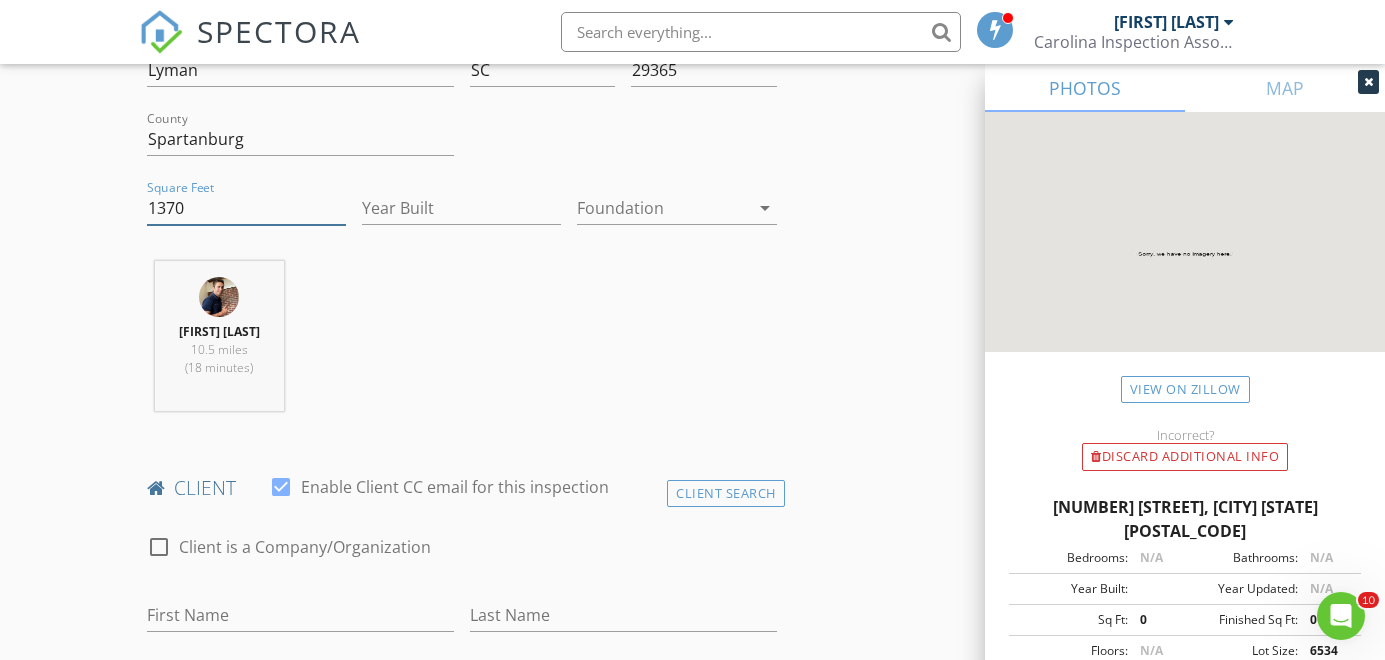 type on "1369" 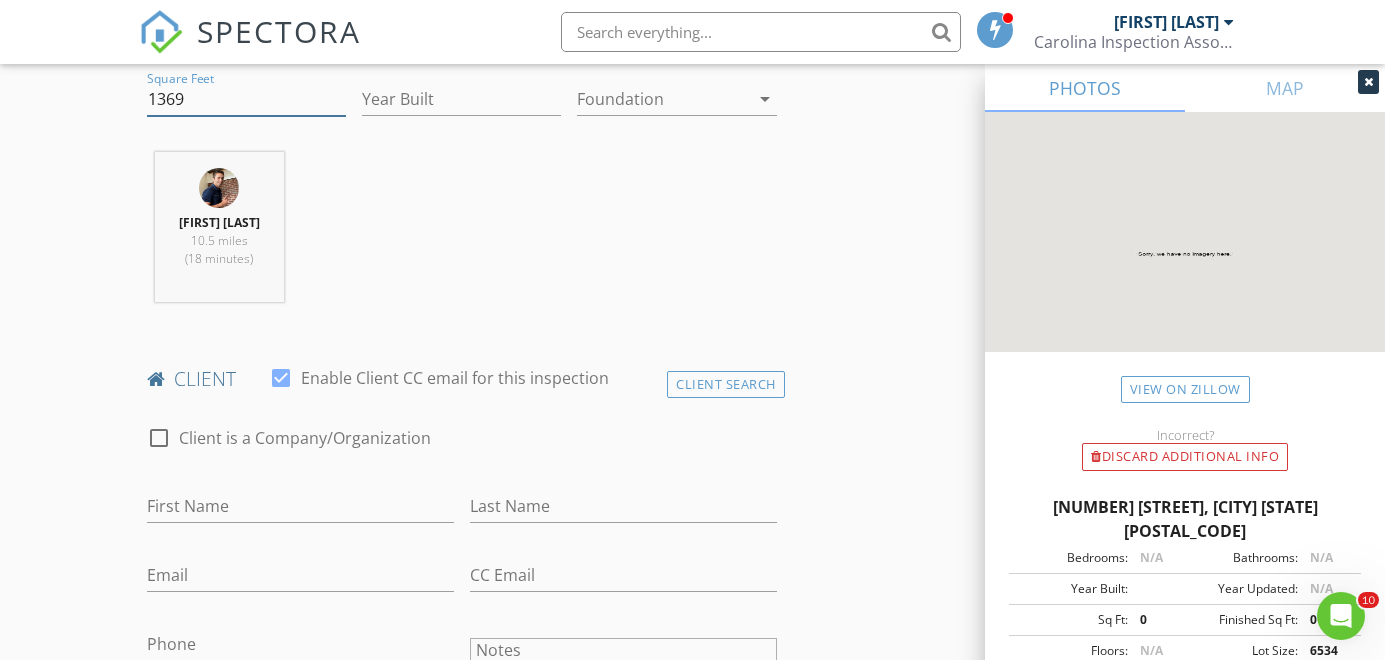 scroll, scrollTop: 718, scrollLeft: 0, axis: vertical 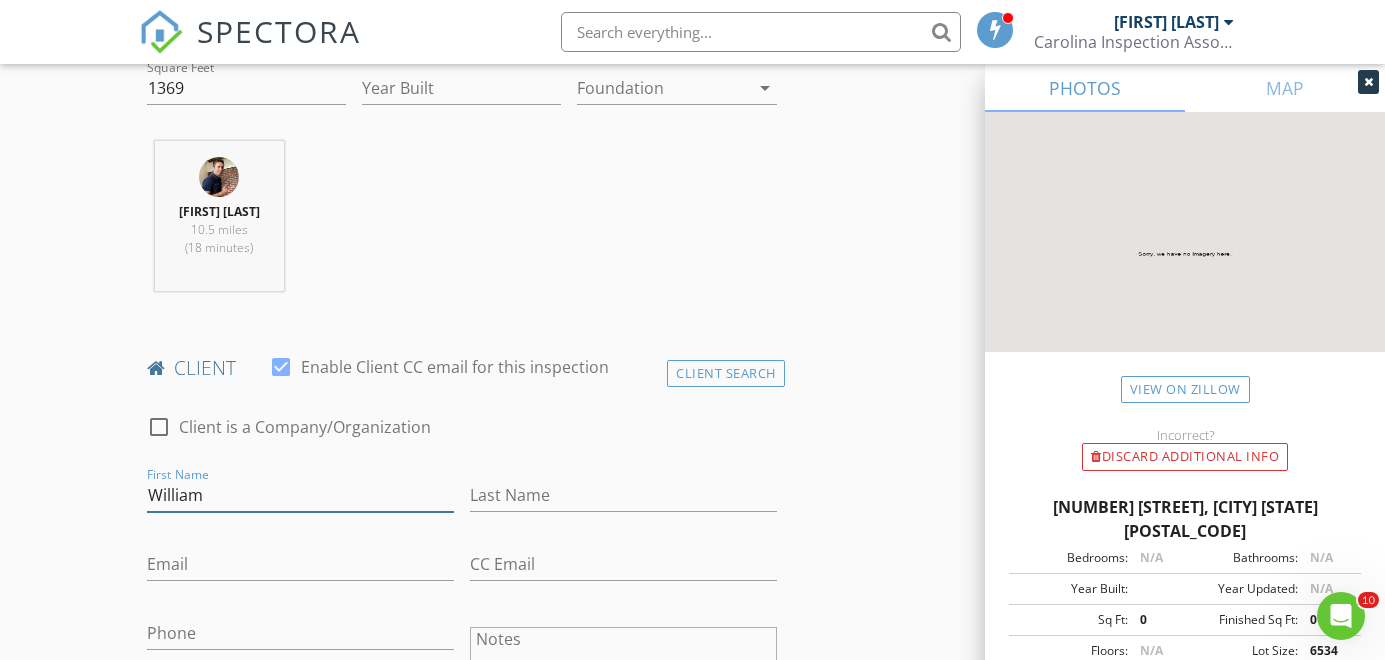 type on "William" 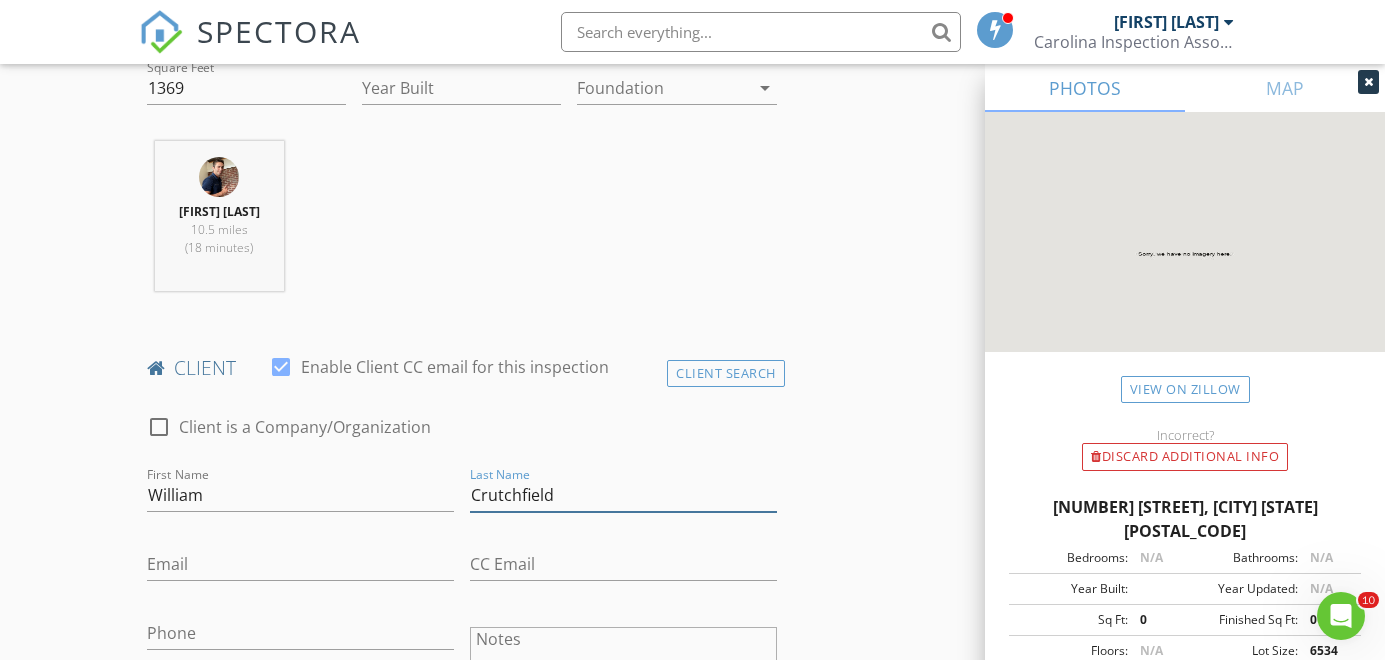 type on "Crutchfield" 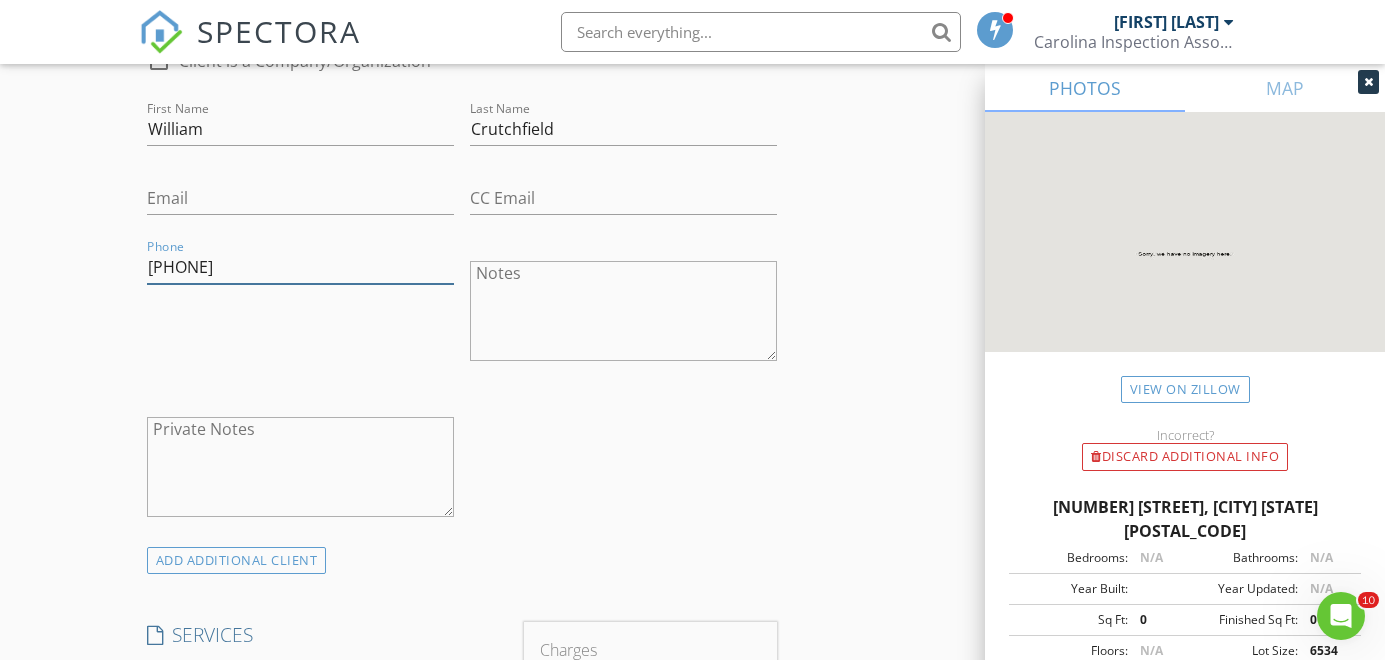 scroll, scrollTop: 1209, scrollLeft: 0, axis: vertical 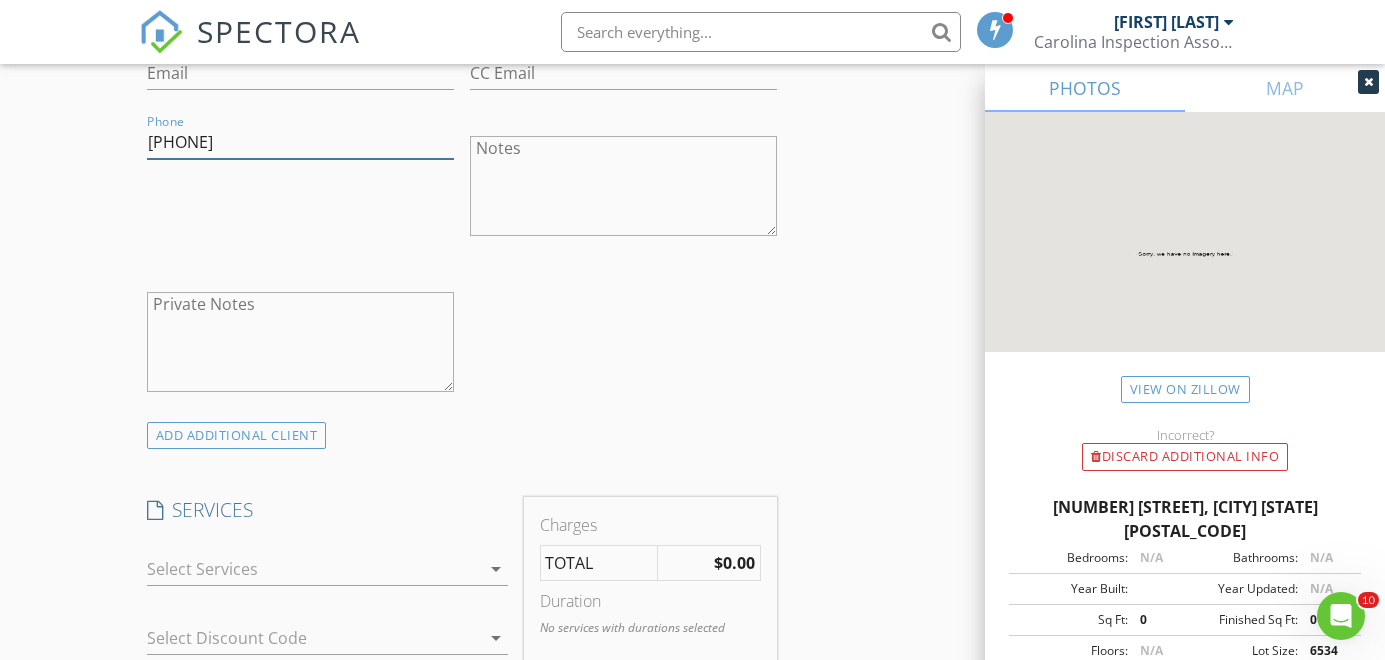 type on "803-348-4570" 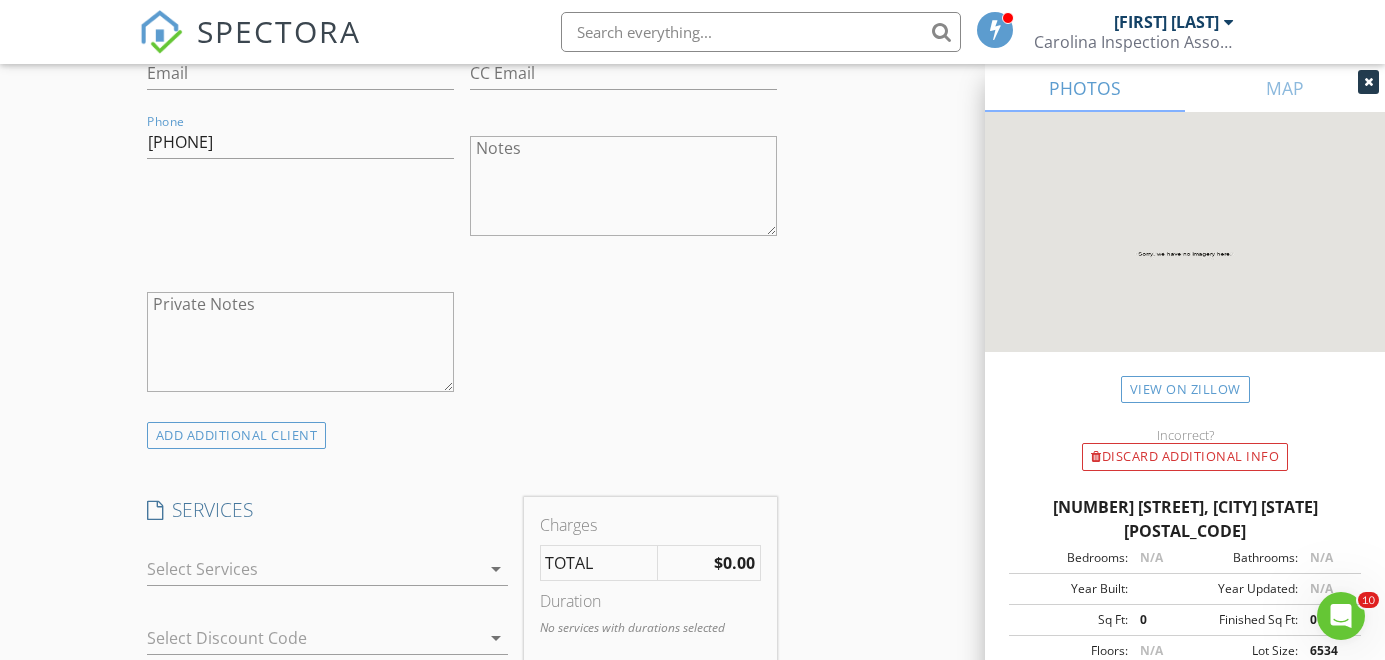 click at bounding box center (313, 569) 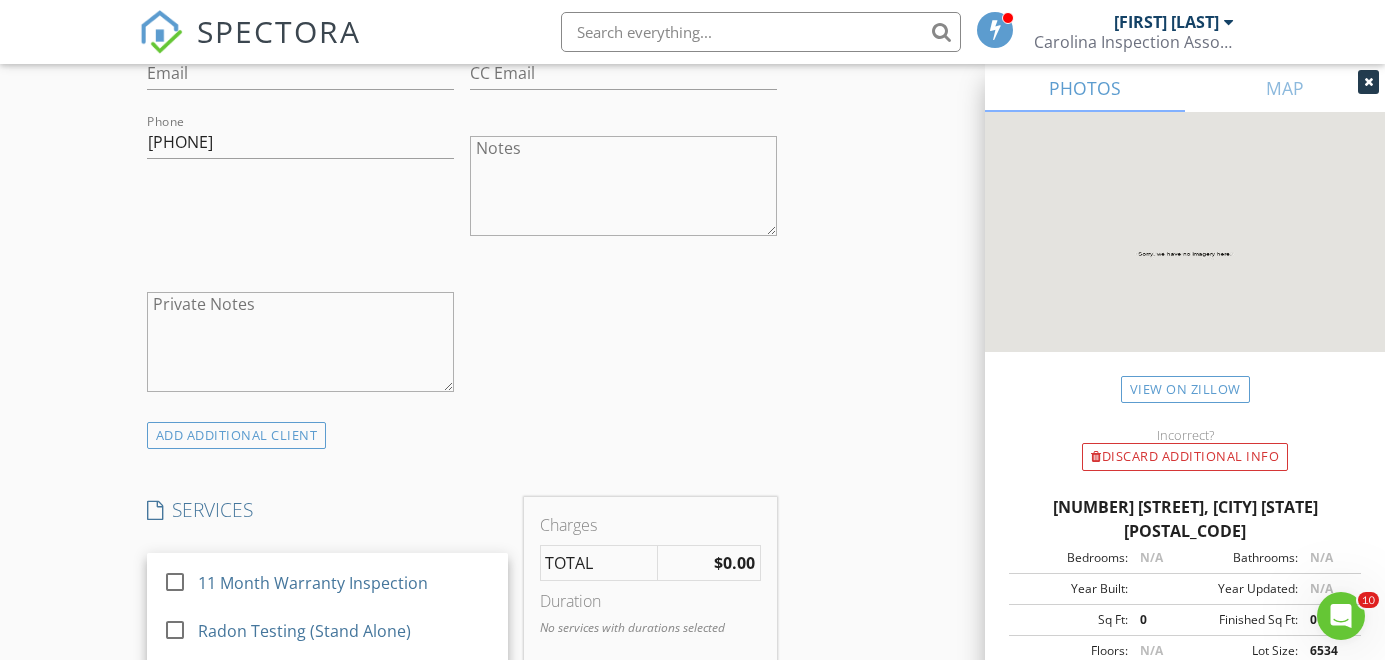 scroll, scrollTop: 54, scrollLeft: 0, axis: vertical 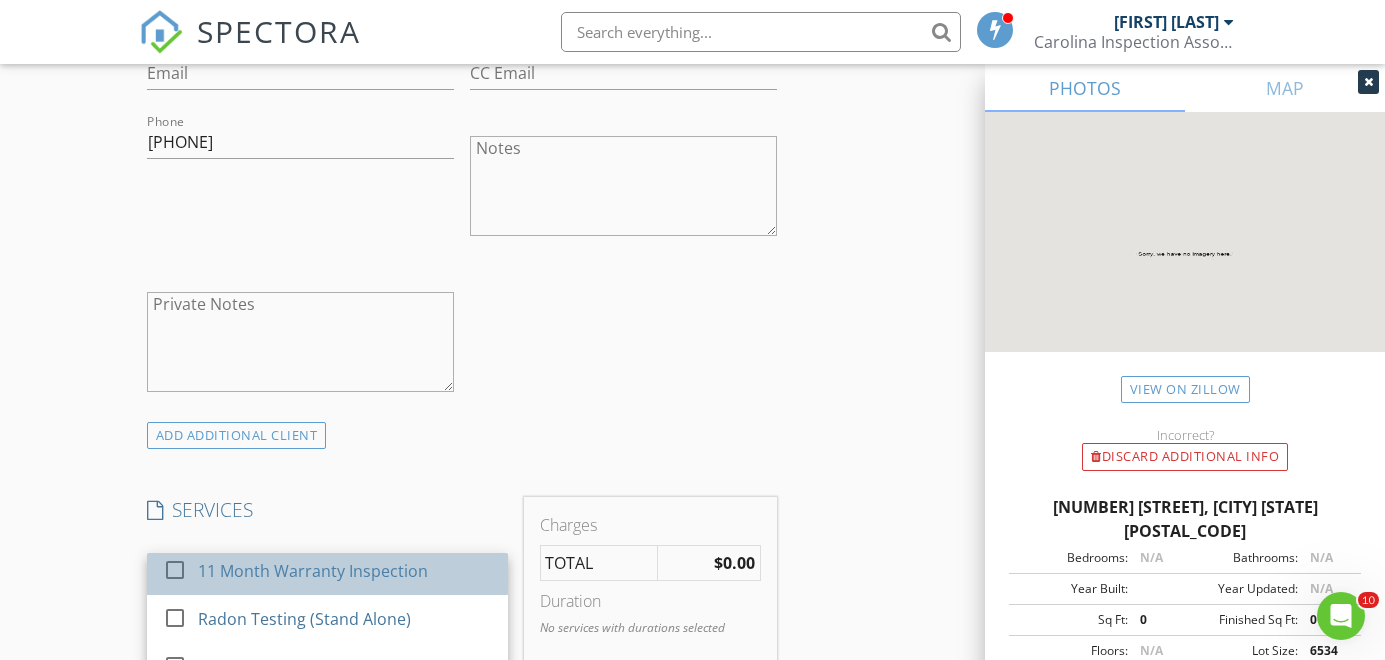 click on "11 Month Warranty Inspection" at bounding box center (313, 571) 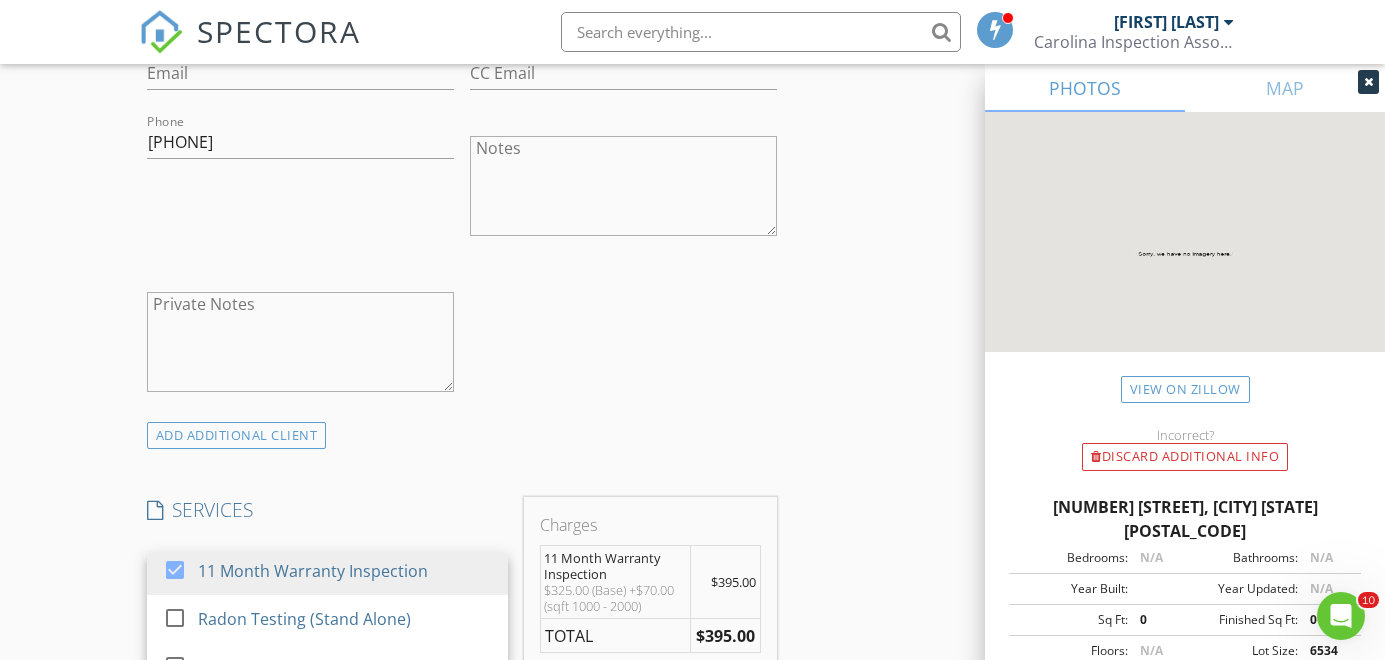 click on "check_box_outline_blank Client is a Company/Organization     First Name William   Last Name Crutchfield   Email   CC Email   Phone 803-348-4570           Notes   Private Notes" at bounding box center (462, 163) 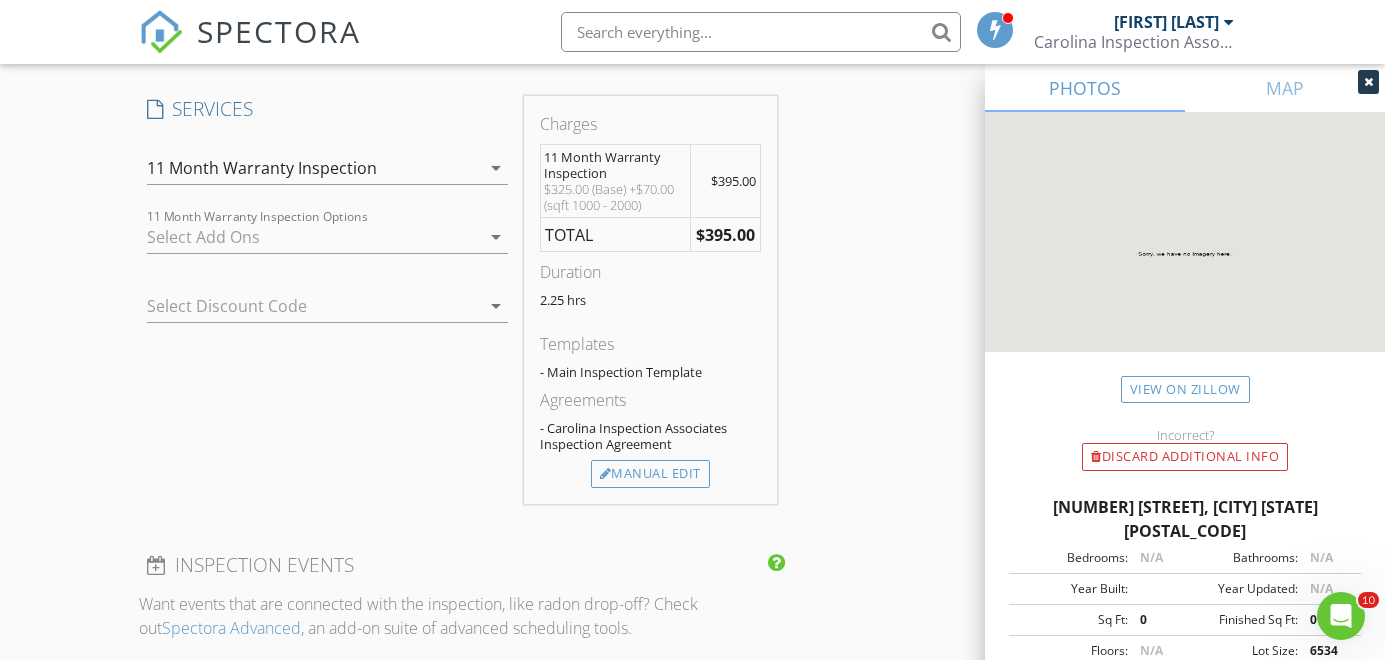 scroll, scrollTop: 1658, scrollLeft: 0, axis: vertical 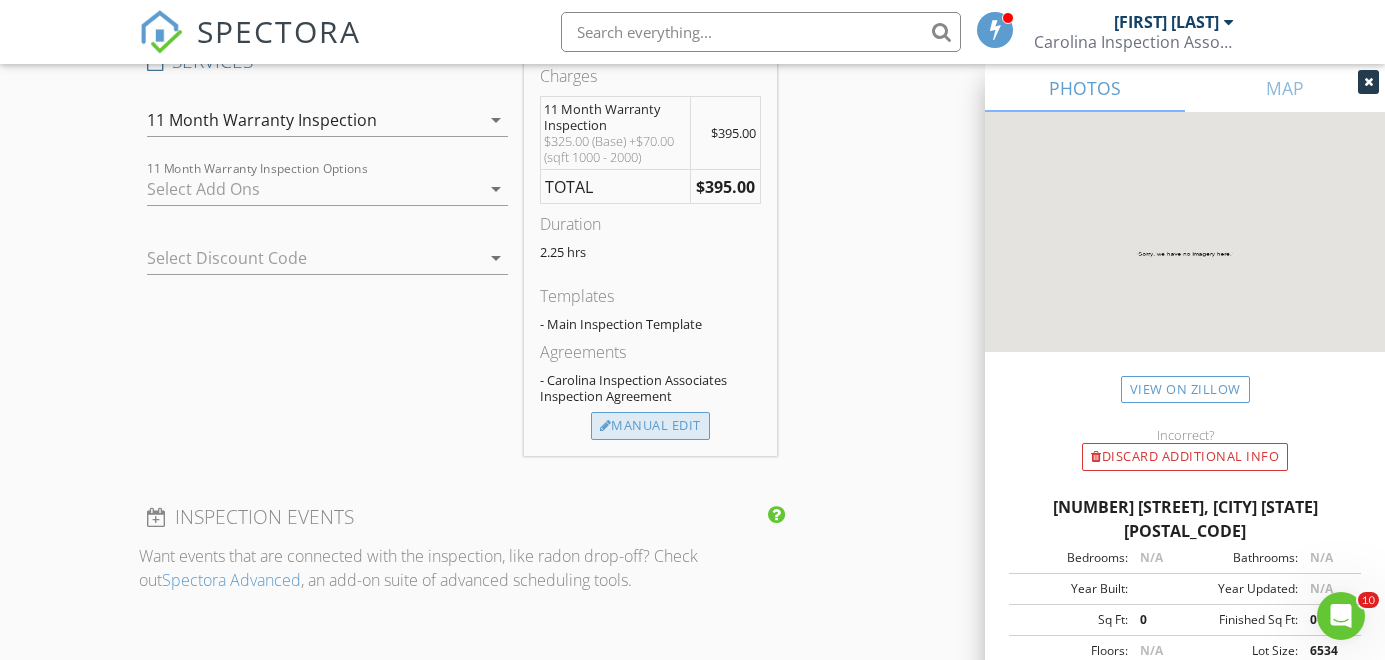 click on "Manual Edit" at bounding box center [650, 426] 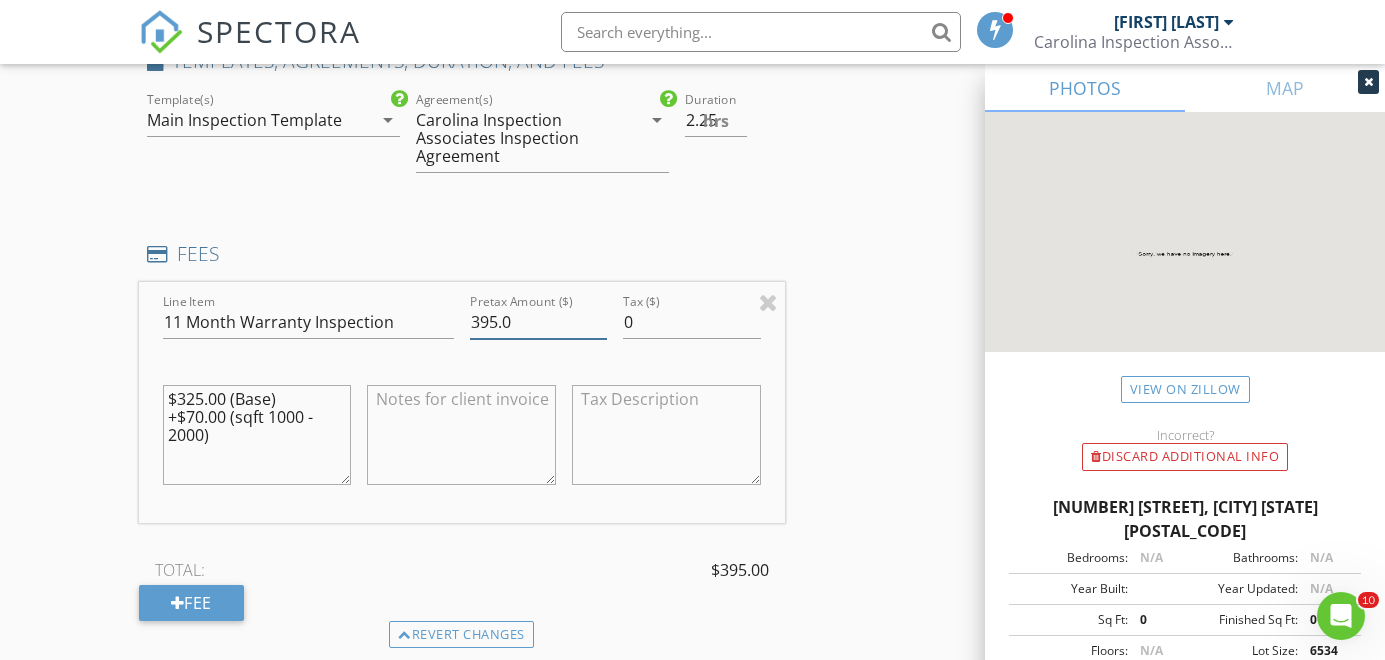 click on "395.0" at bounding box center [539, 322] 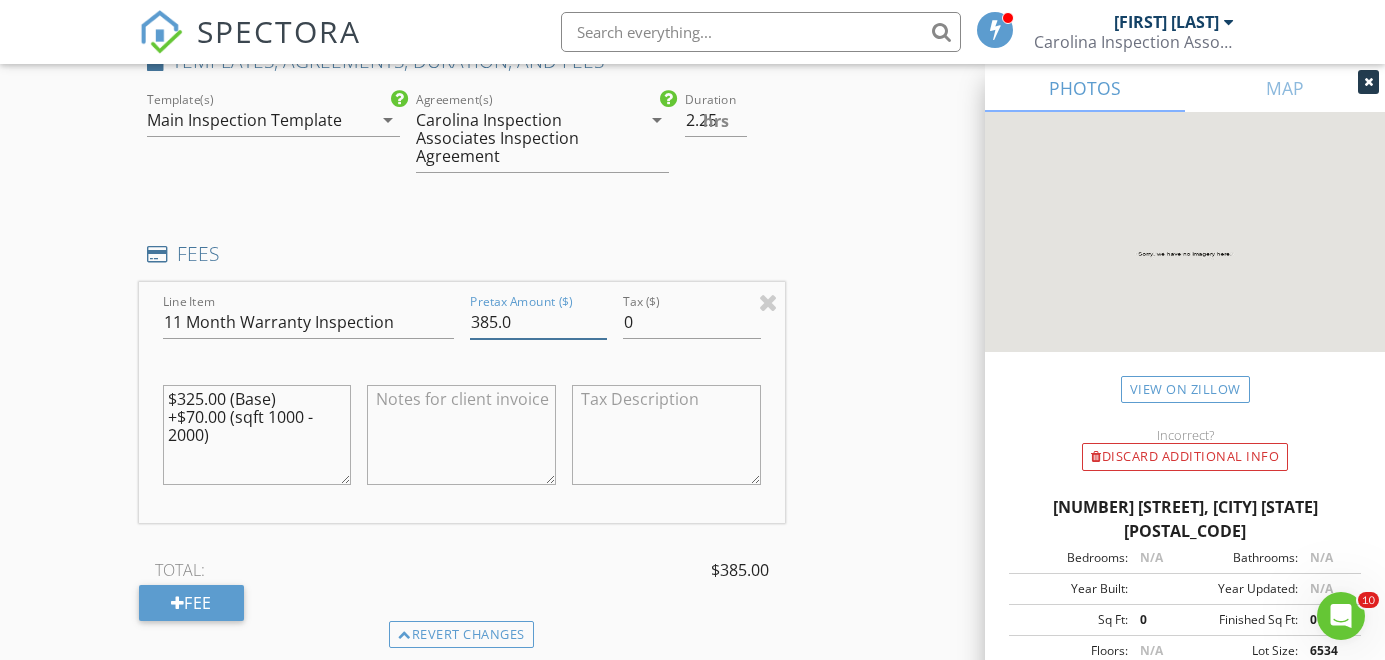 type on "385.0" 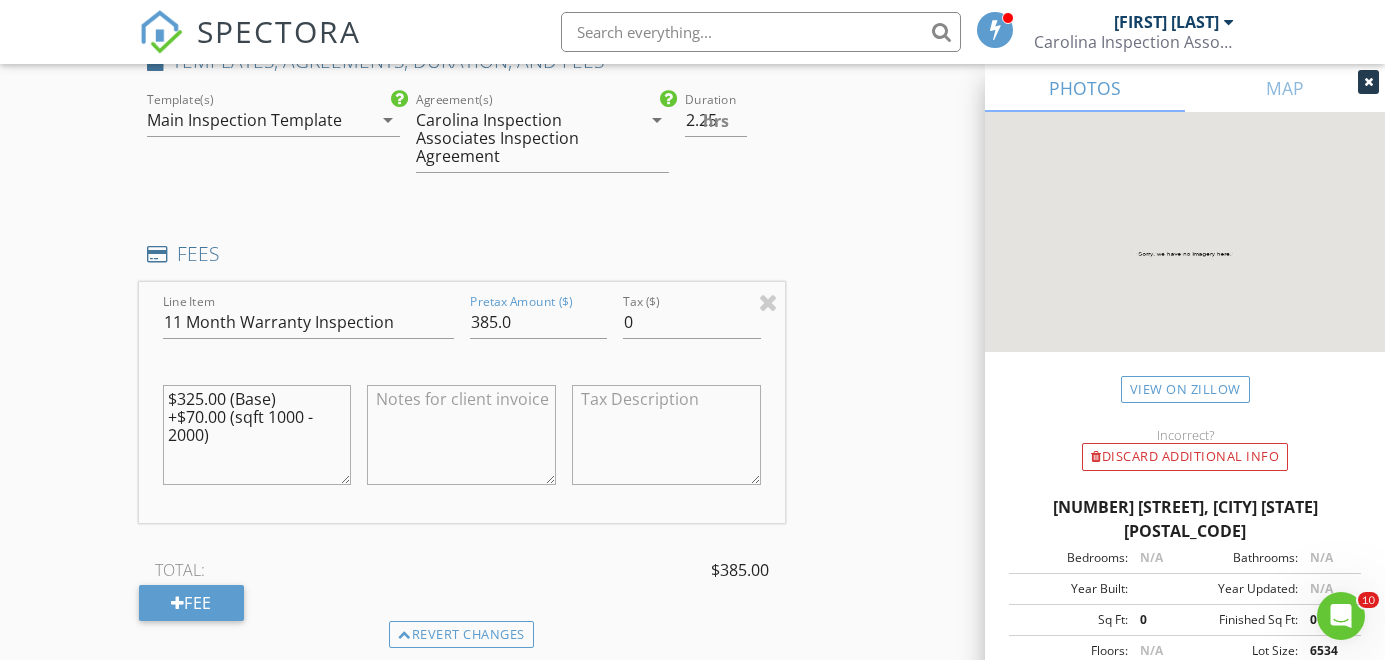 click on "$325.00 (Base)
+$70.00 (sqft 1000 - 2000)" at bounding box center [257, 435] 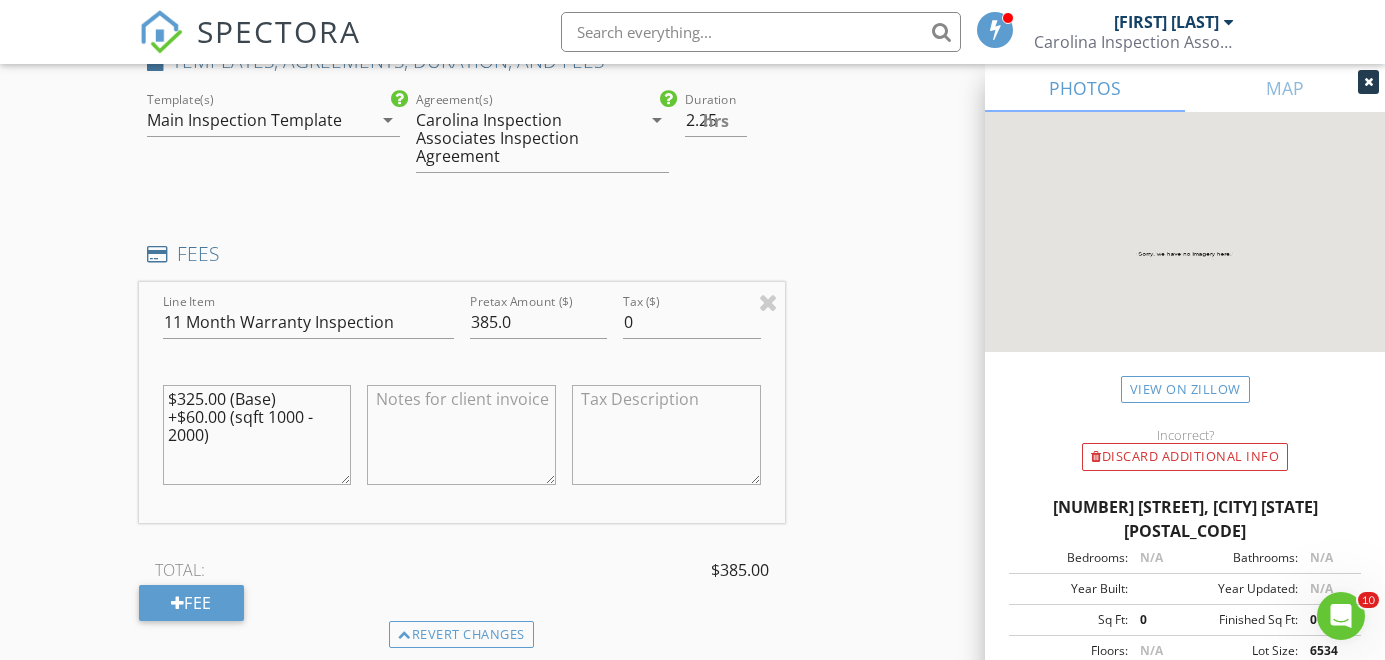 type on "$325.00 (Base)
+$60.00 (sqft 1000 - 2000)" 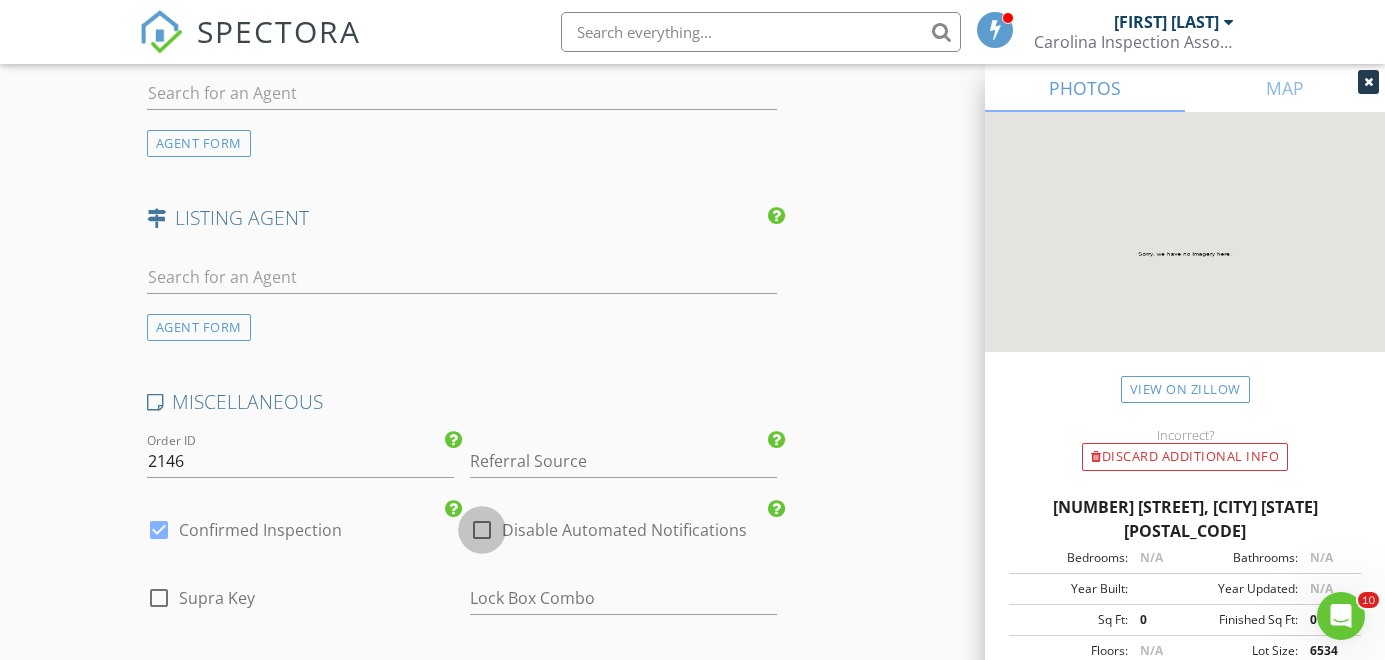 click at bounding box center [482, 530] 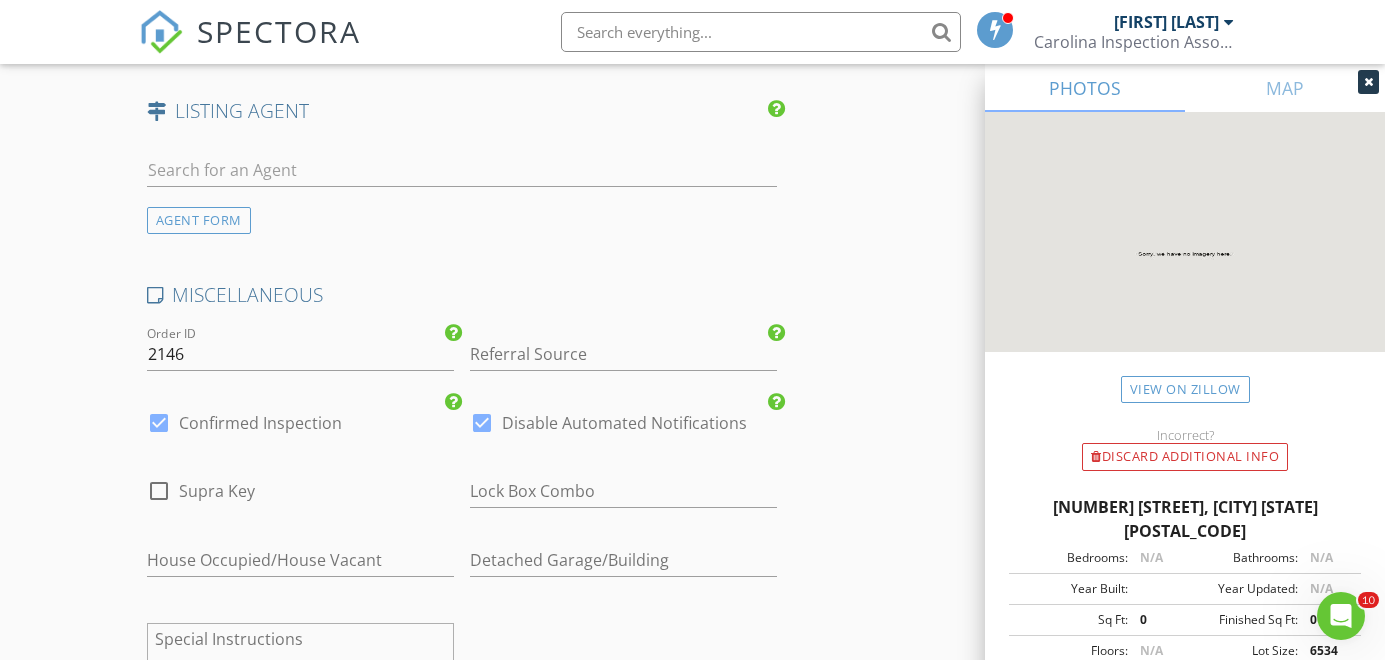 scroll, scrollTop: 3244, scrollLeft: 0, axis: vertical 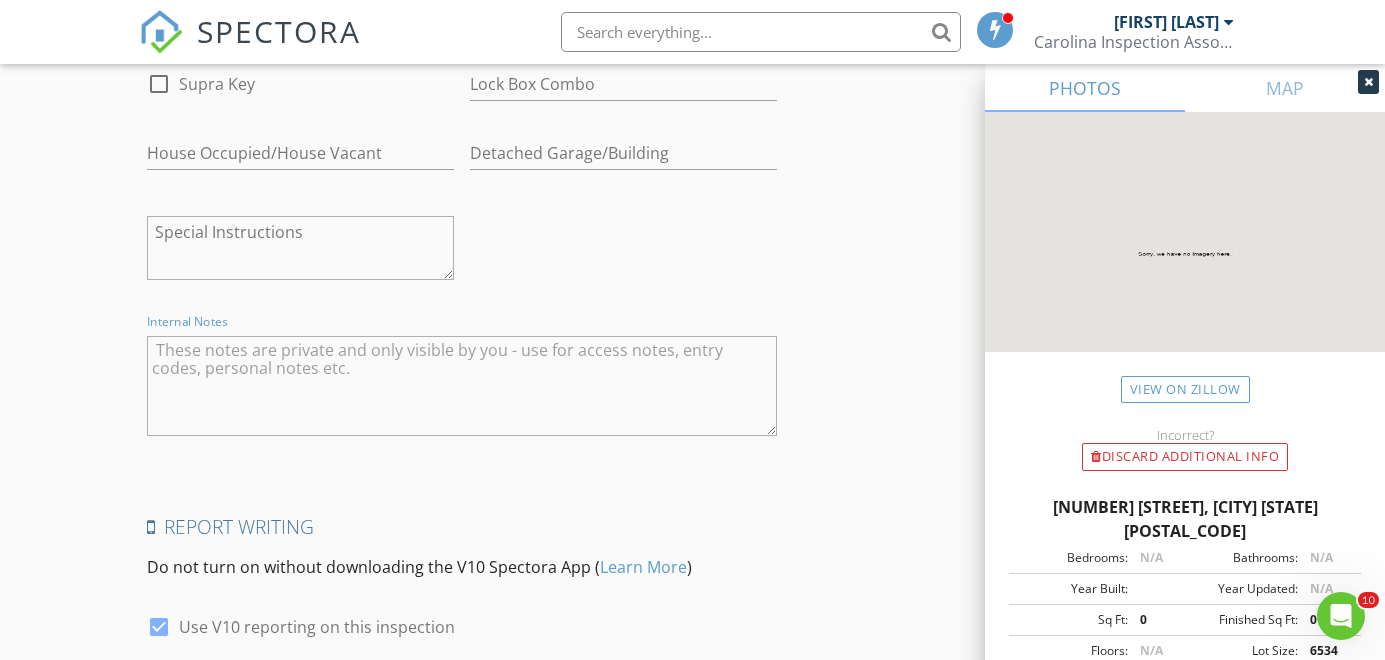 click at bounding box center [462, 386] 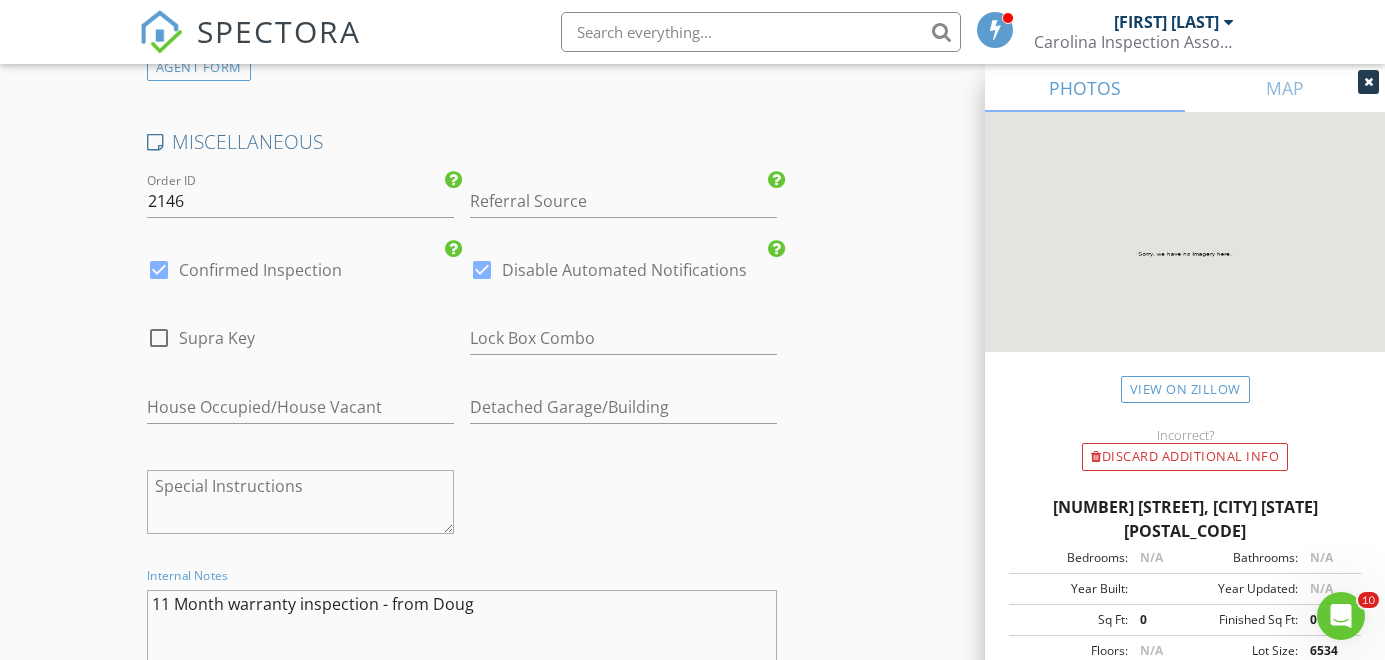 scroll, scrollTop: 3401, scrollLeft: 0, axis: vertical 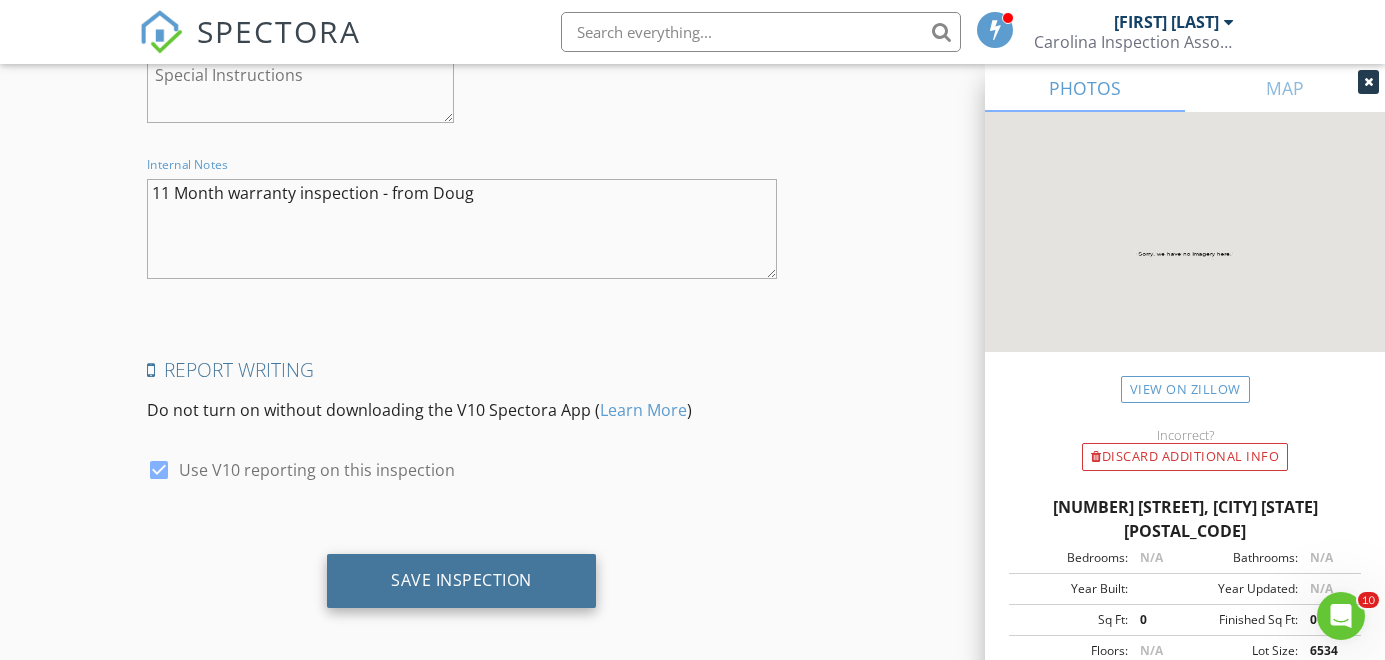 type on "11 Month warranty inspection - from Doug" 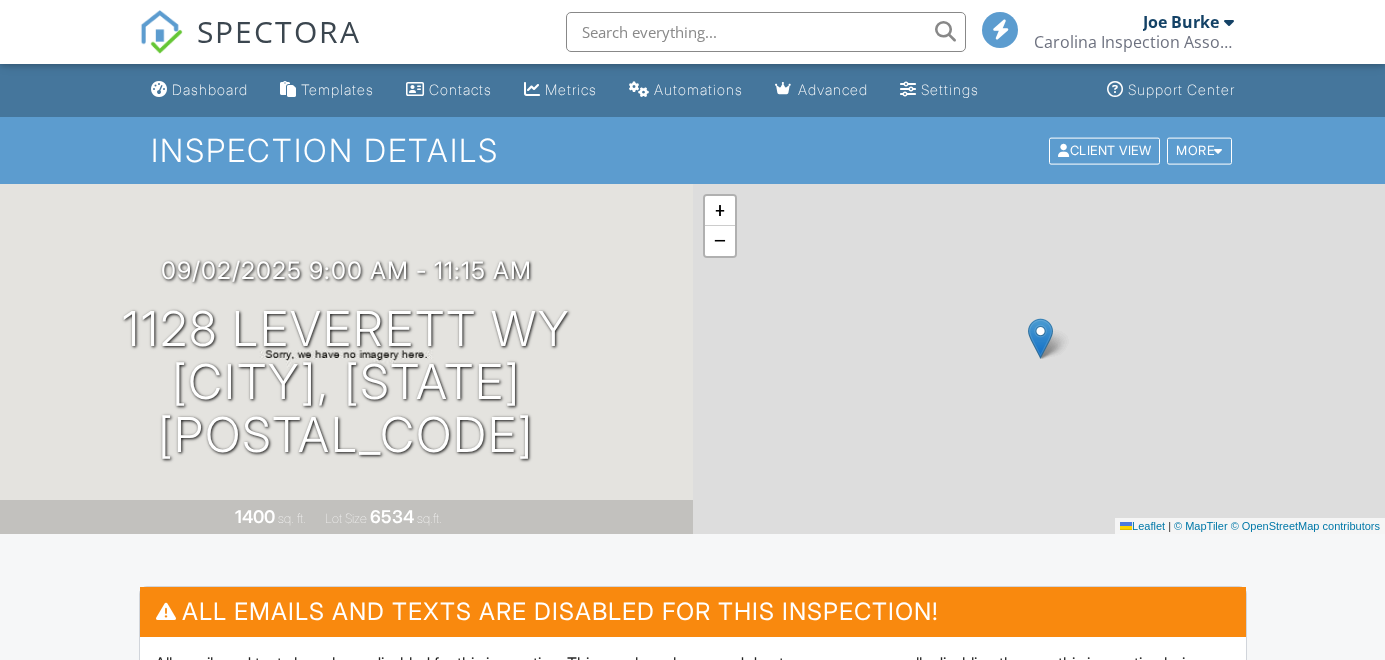 scroll, scrollTop: 0, scrollLeft: 0, axis: both 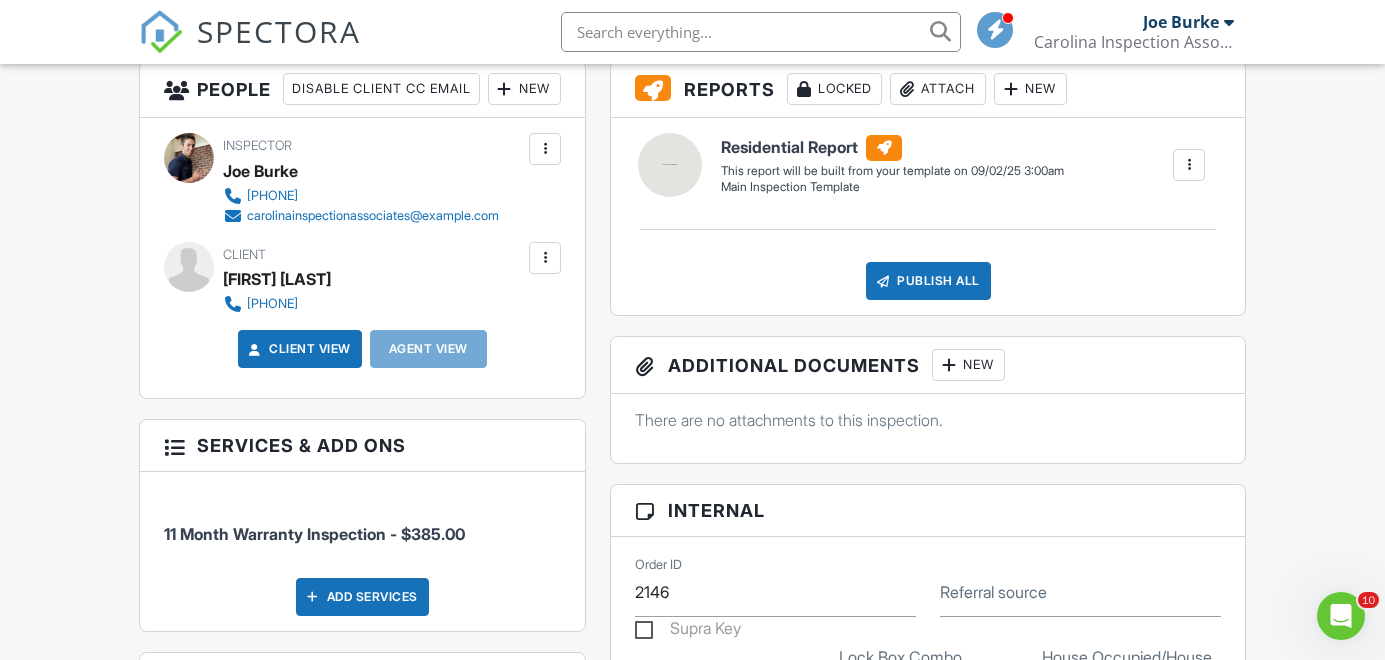click at bounding box center [545, 258] 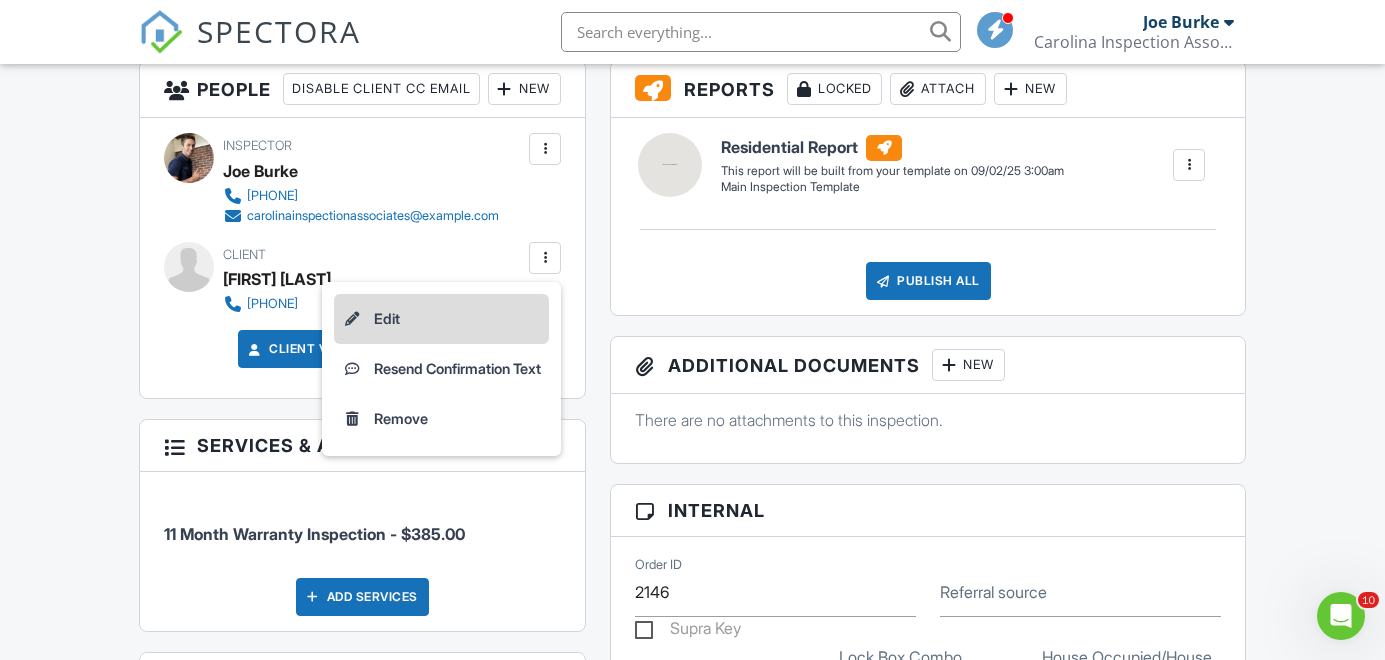 click on "Edit" at bounding box center (441, 319) 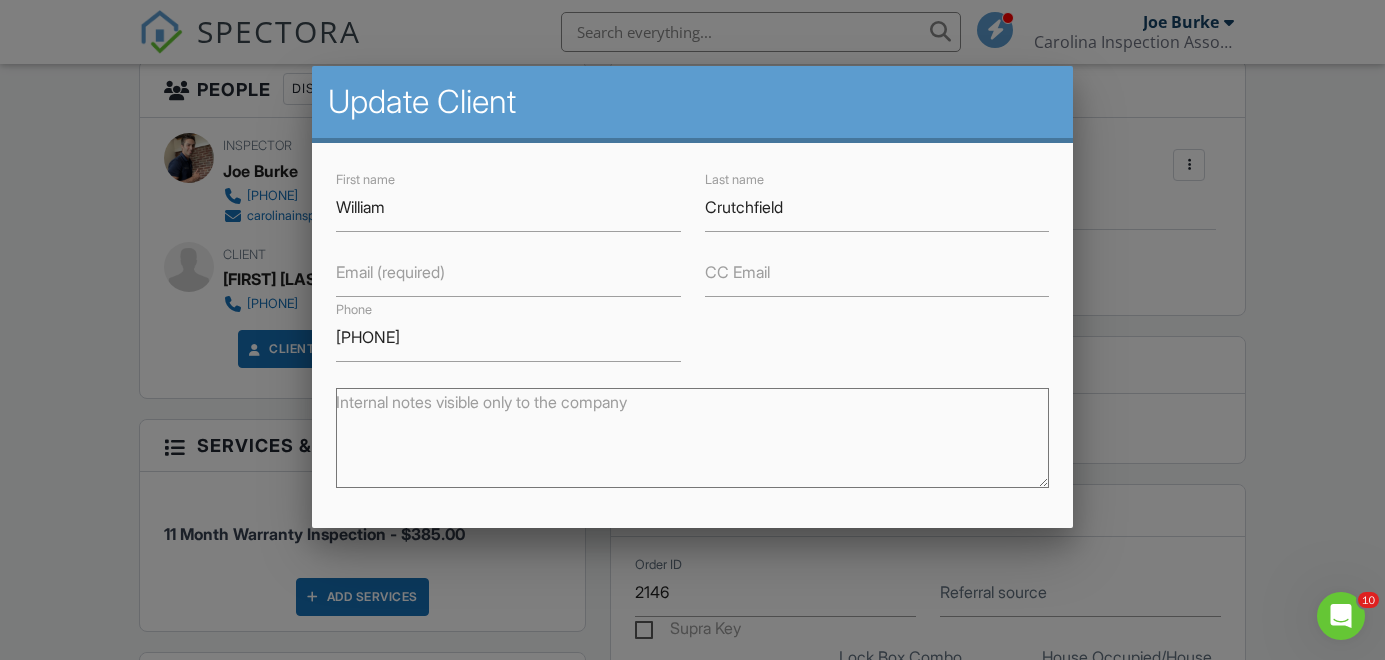 click on "Email (required)" at bounding box center [390, 272] 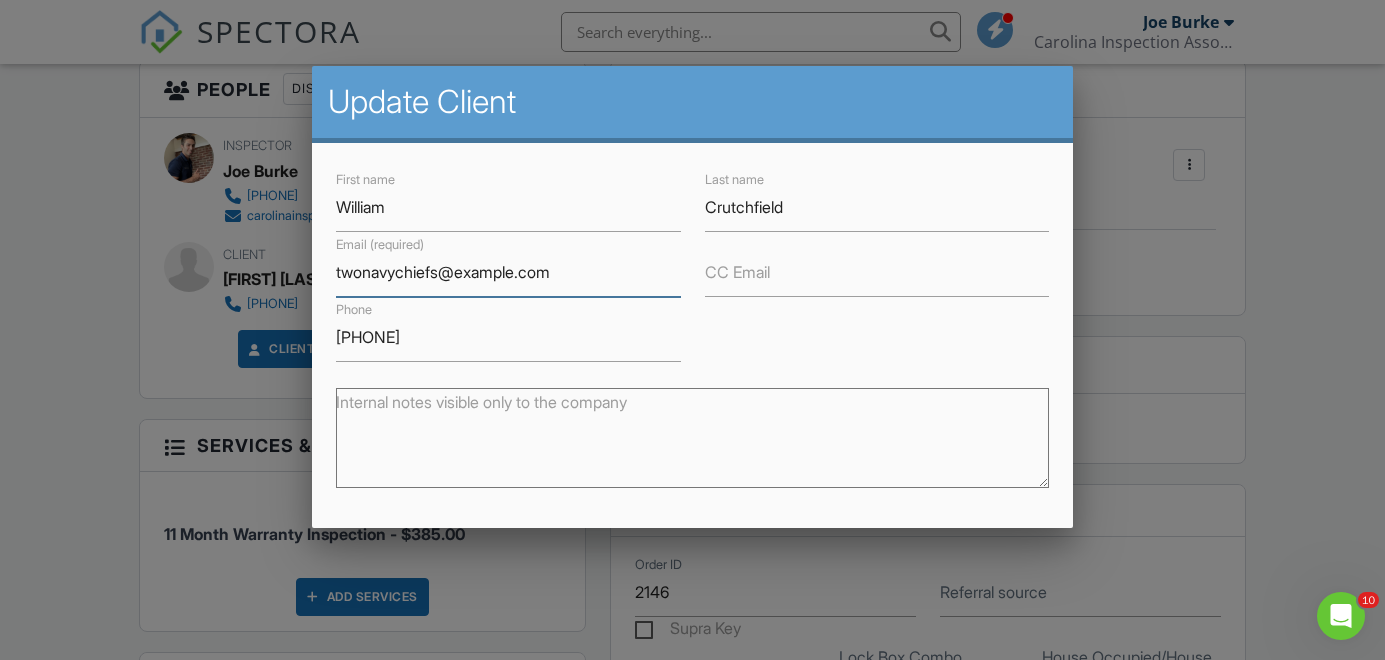 scroll, scrollTop: 191, scrollLeft: 0, axis: vertical 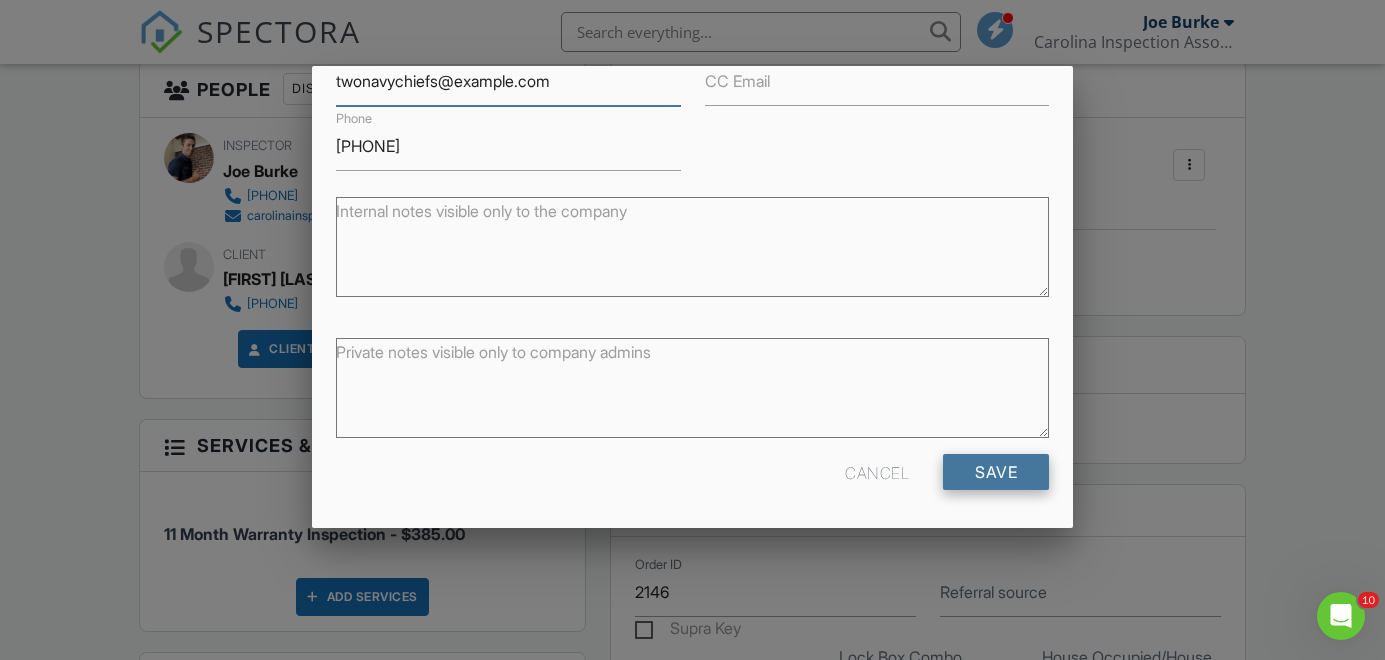 type on "[EMAIL]" 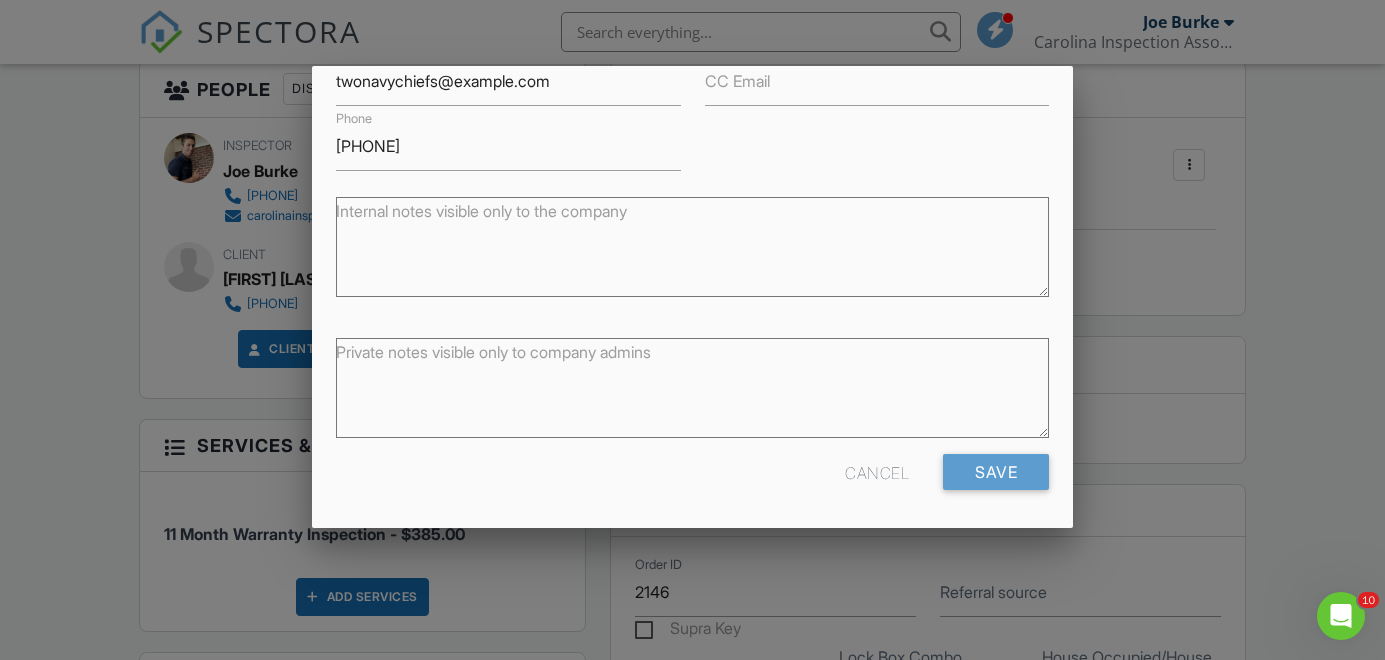 click on "Save" at bounding box center (996, 472) 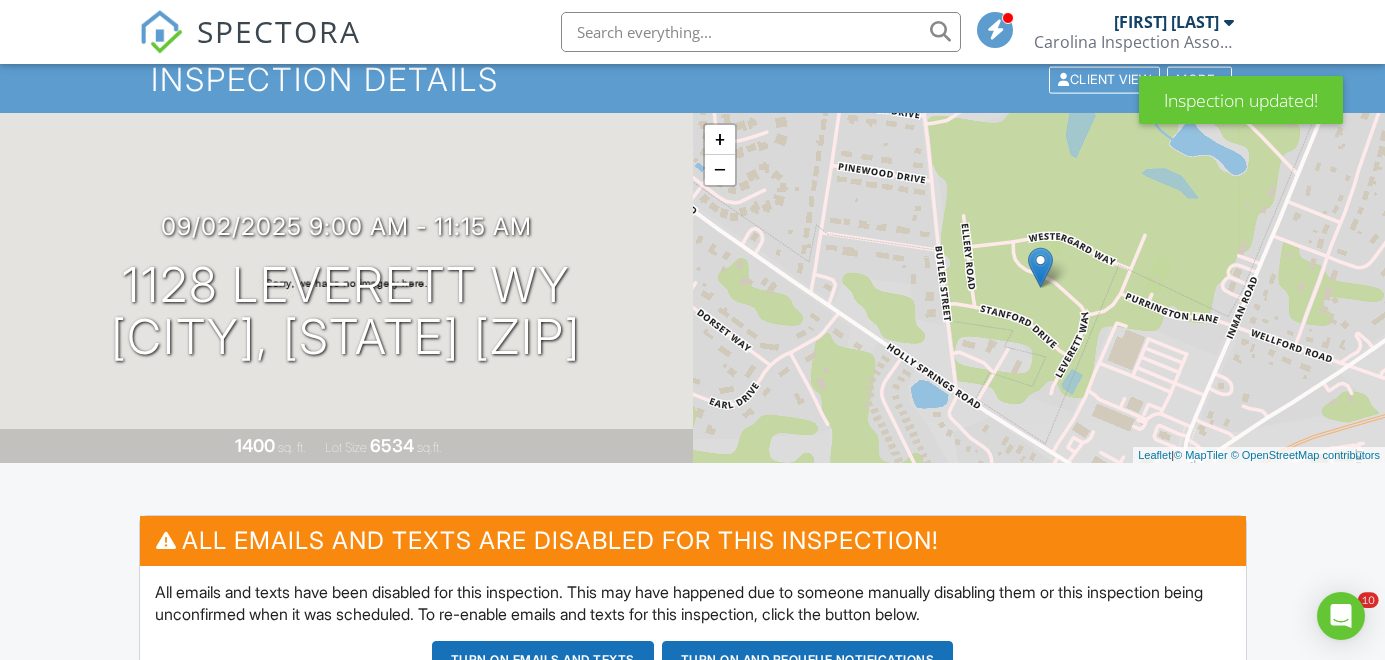 scroll, scrollTop: 949, scrollLeft: 0, axis: vertical 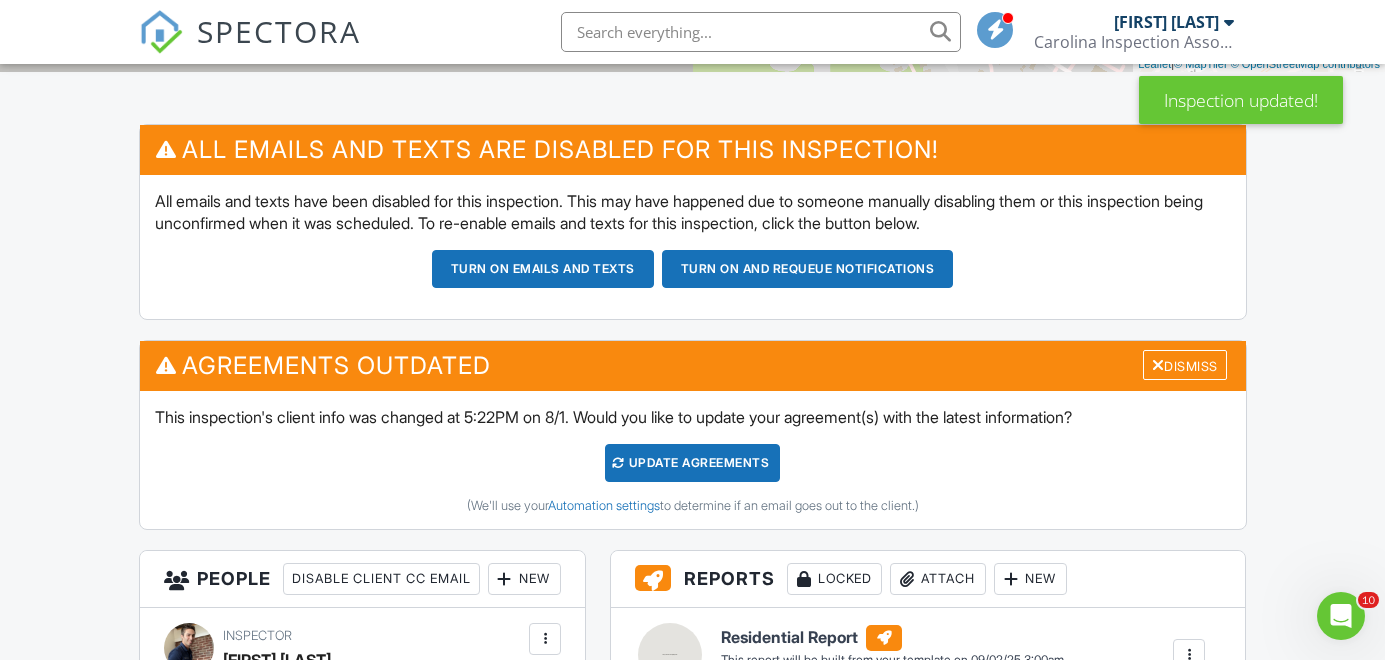 click on "Update Agreements" at bounding box center (692, 463) 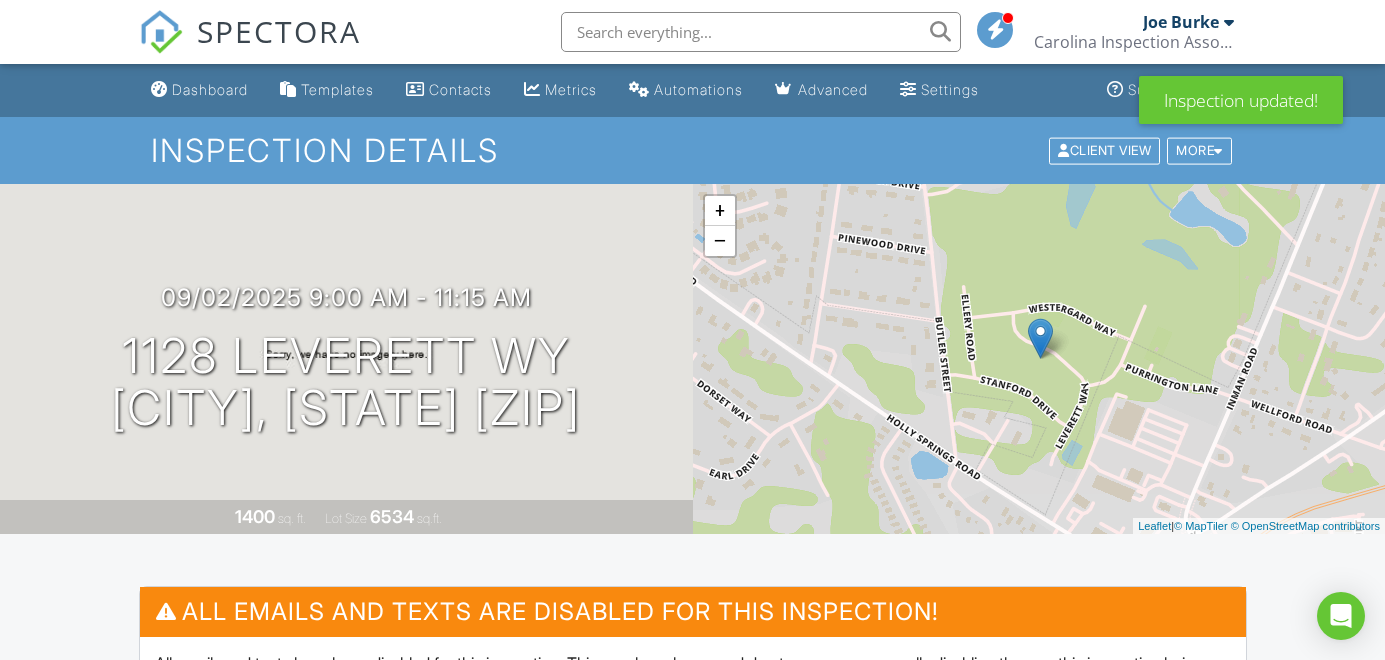 scroll, scrollTop: 0, scrollLeft: 0, axis: both 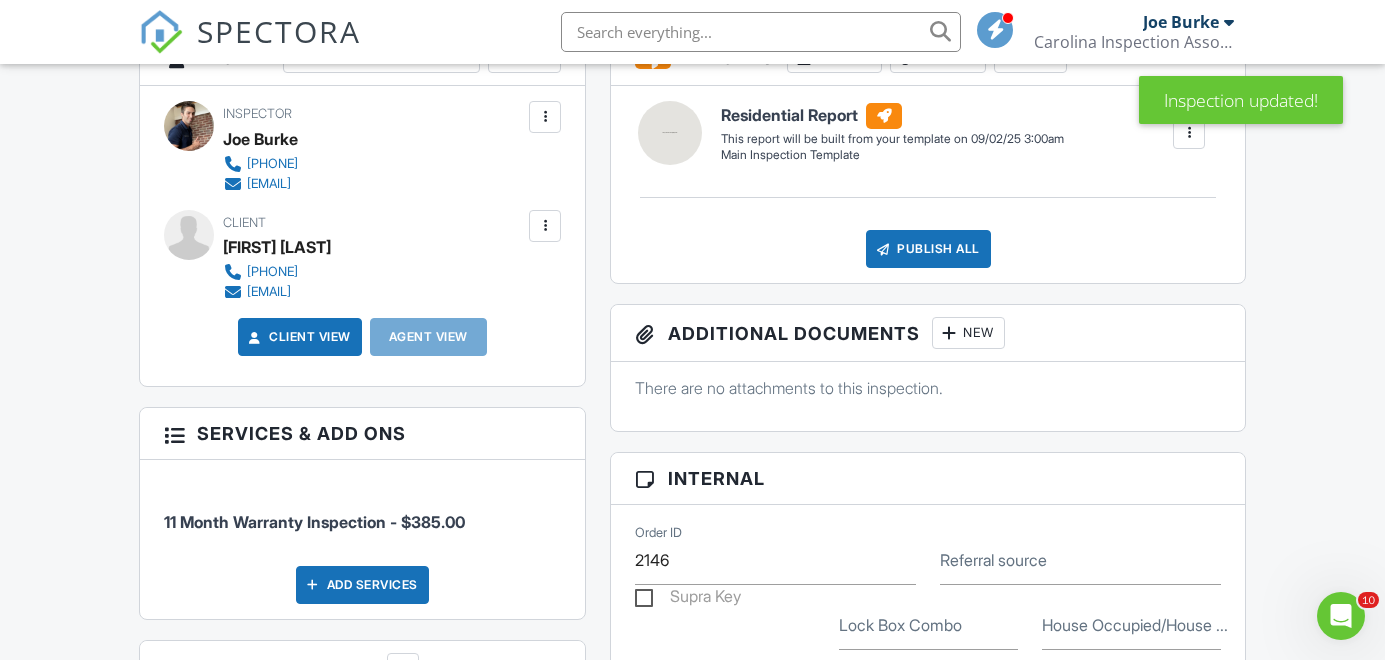 click at bounding box center [545, 226] 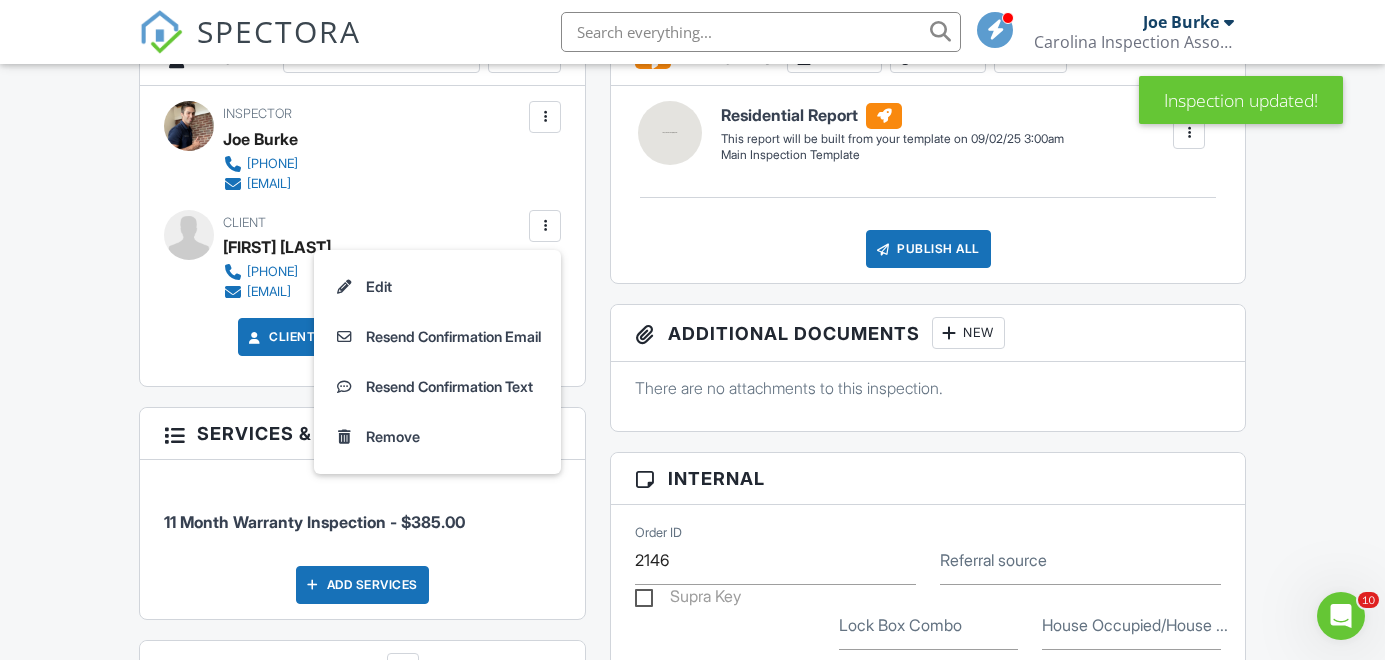click on "Inspector
[NAME]
[PHONE]
[EMAIL]" at bounding box center [308, 147] 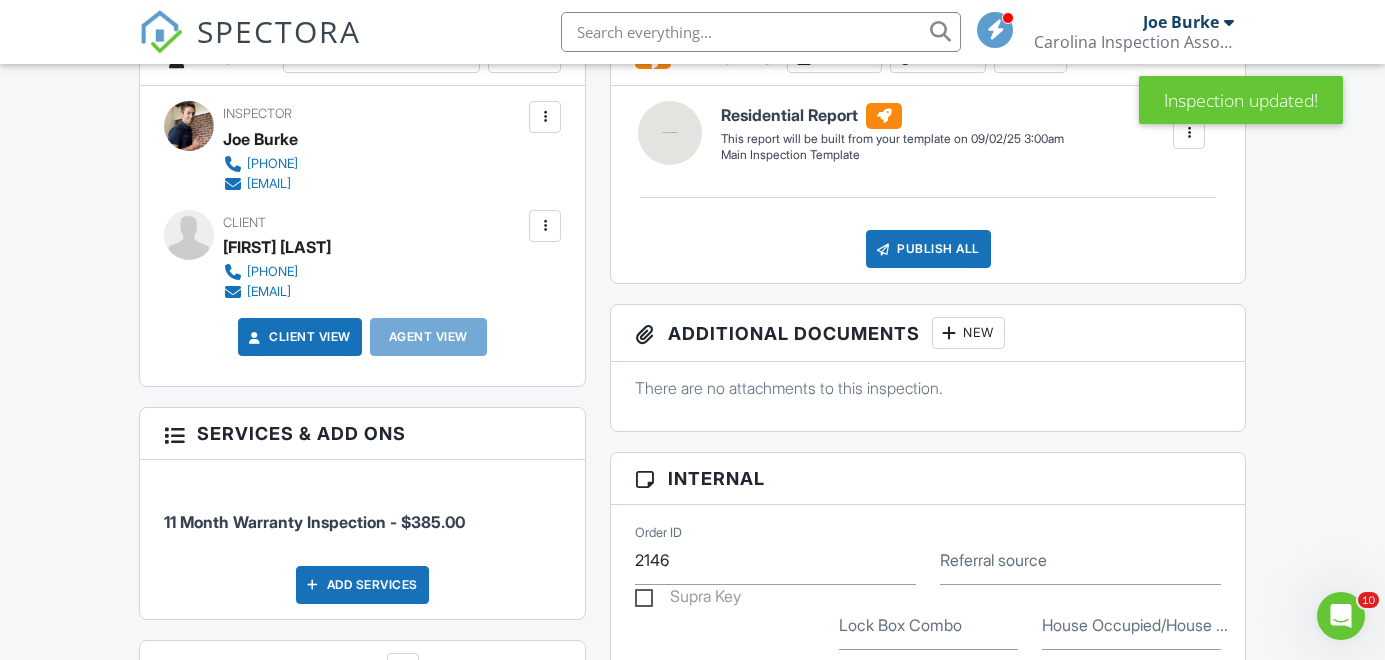 click at bounding box center [545, 226] 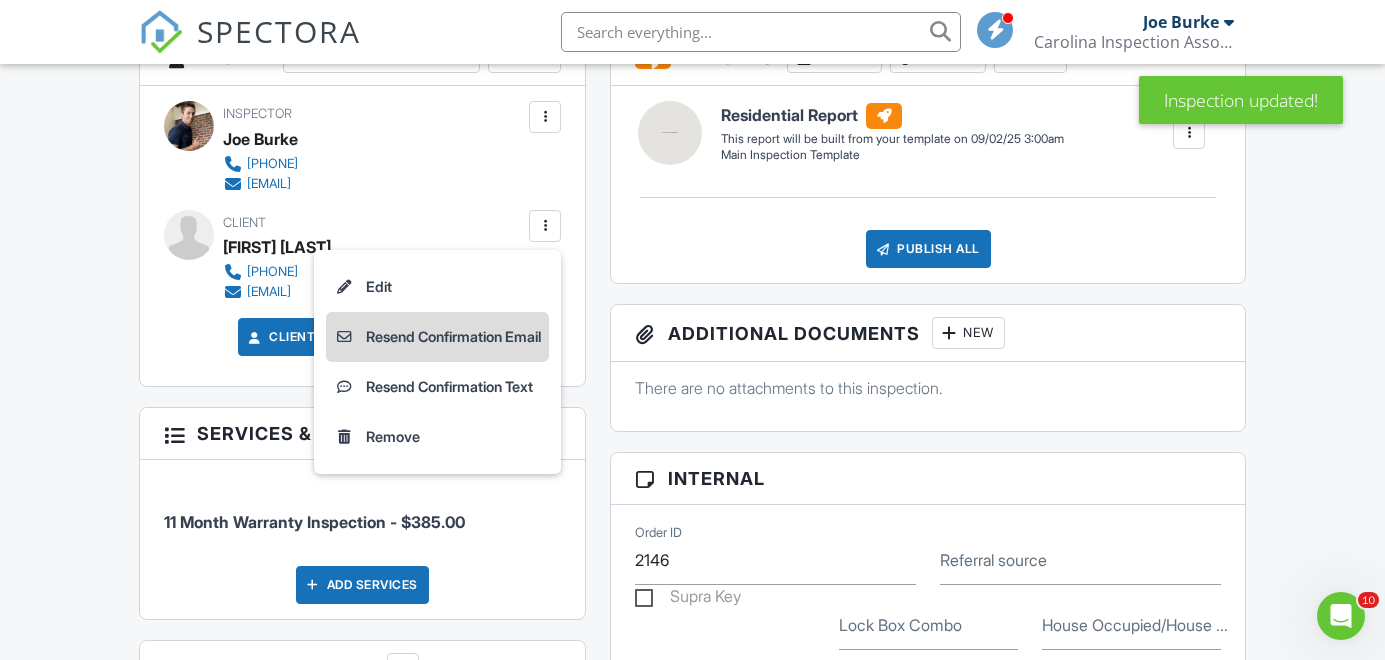 click on "Resend Confirmation Email" at bounding box center (437, 337) 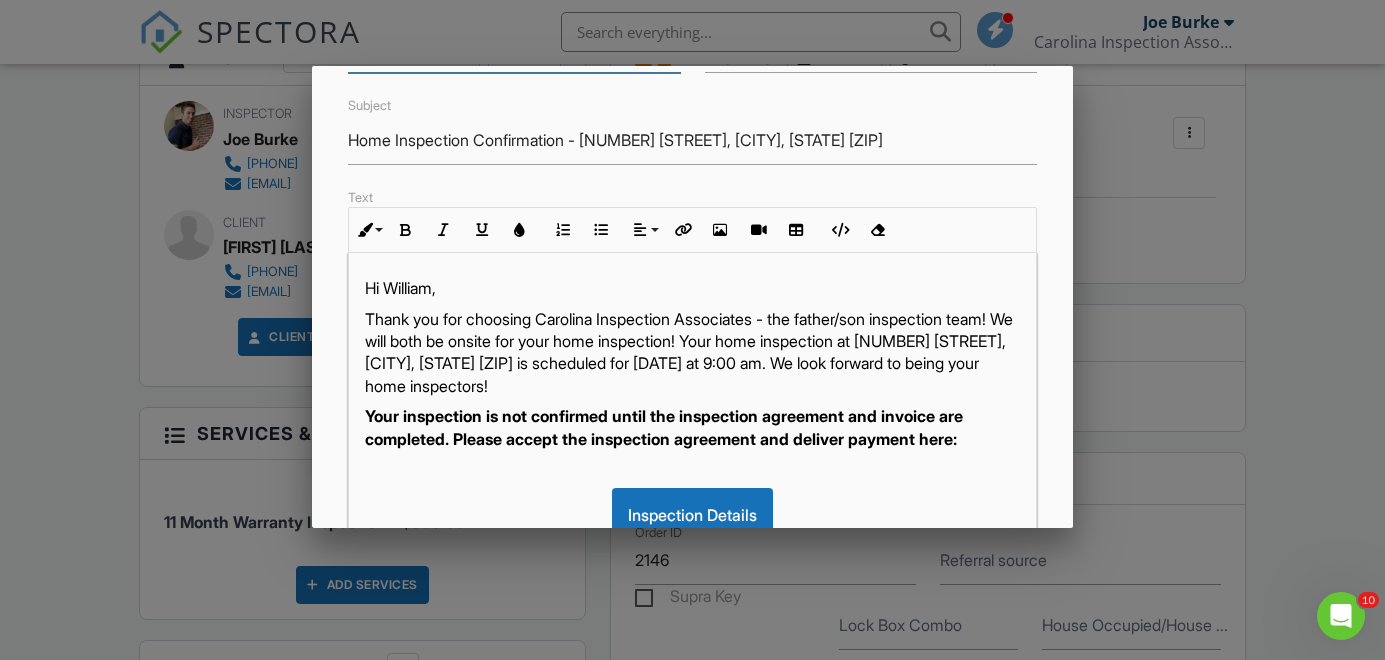 scroll, scrollTop: 166, scrollLeft: 0, axis: vertical 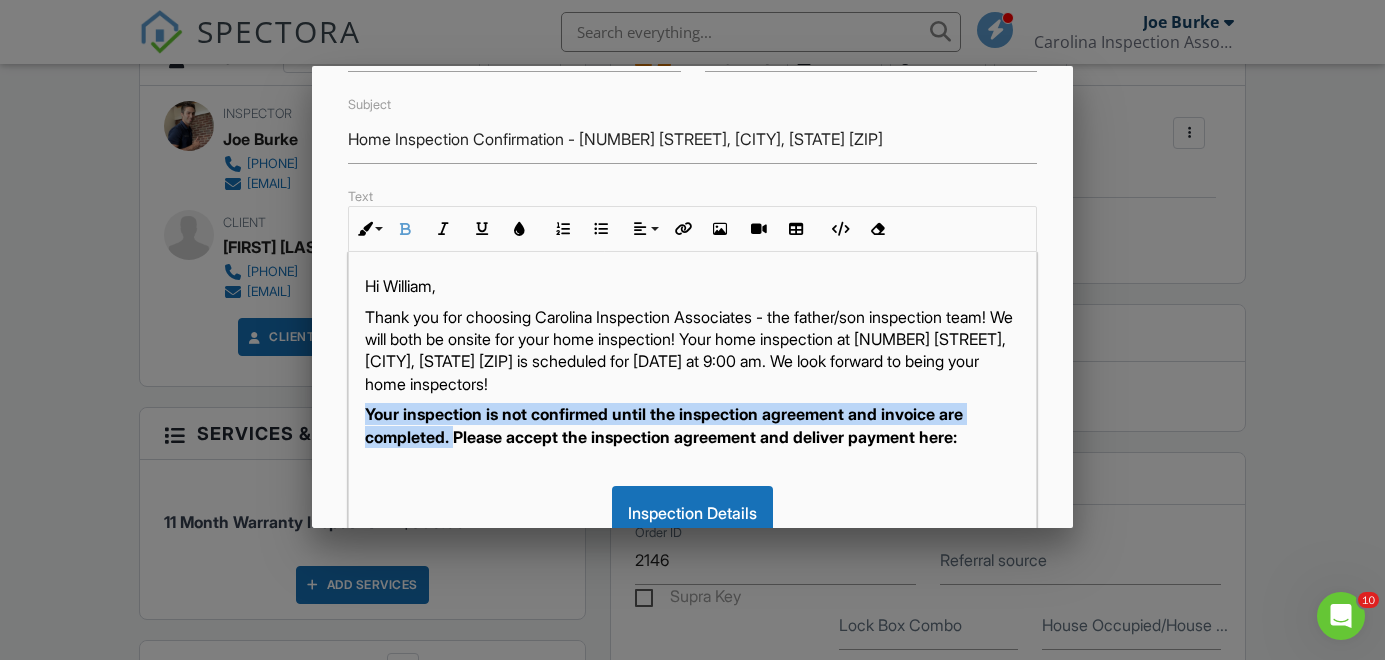 drag, startPoint x: 458, startPoint y: 433, endPoint x: 356, endPoint y: 407, distance: 105.26158 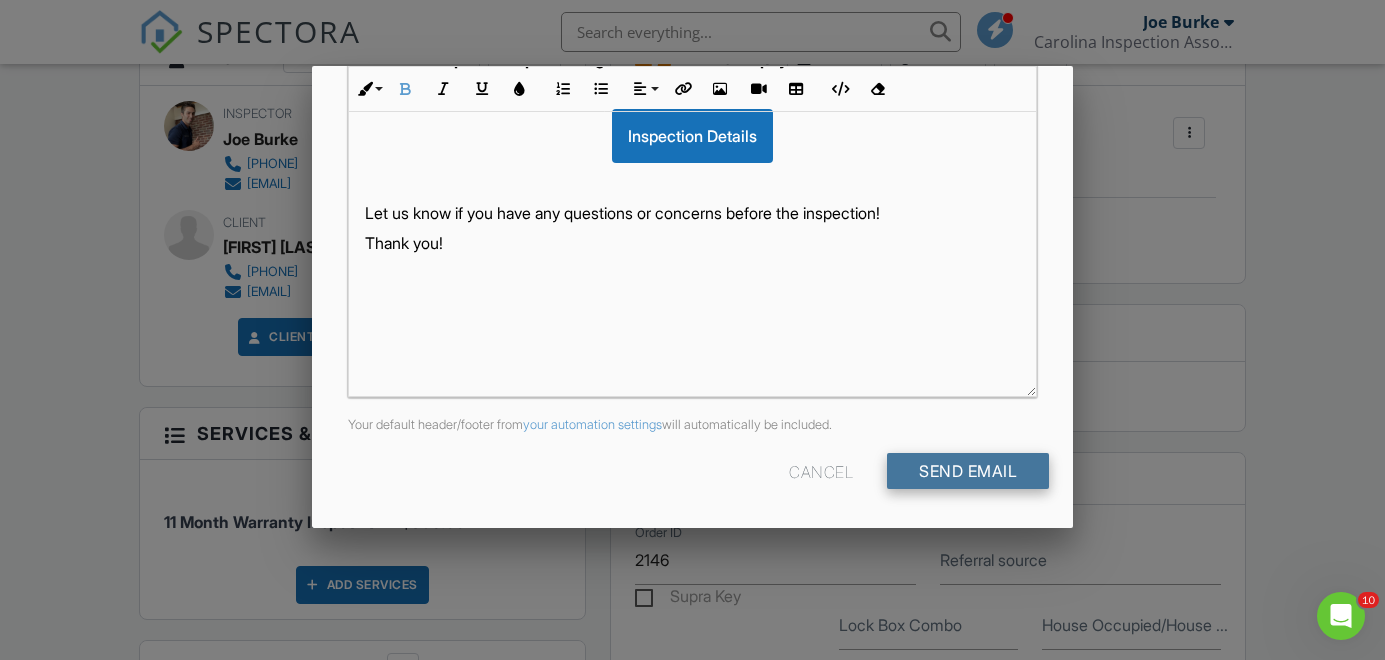 scroll, scrollTop: 520, scrollLeft: 0, axis: vertical 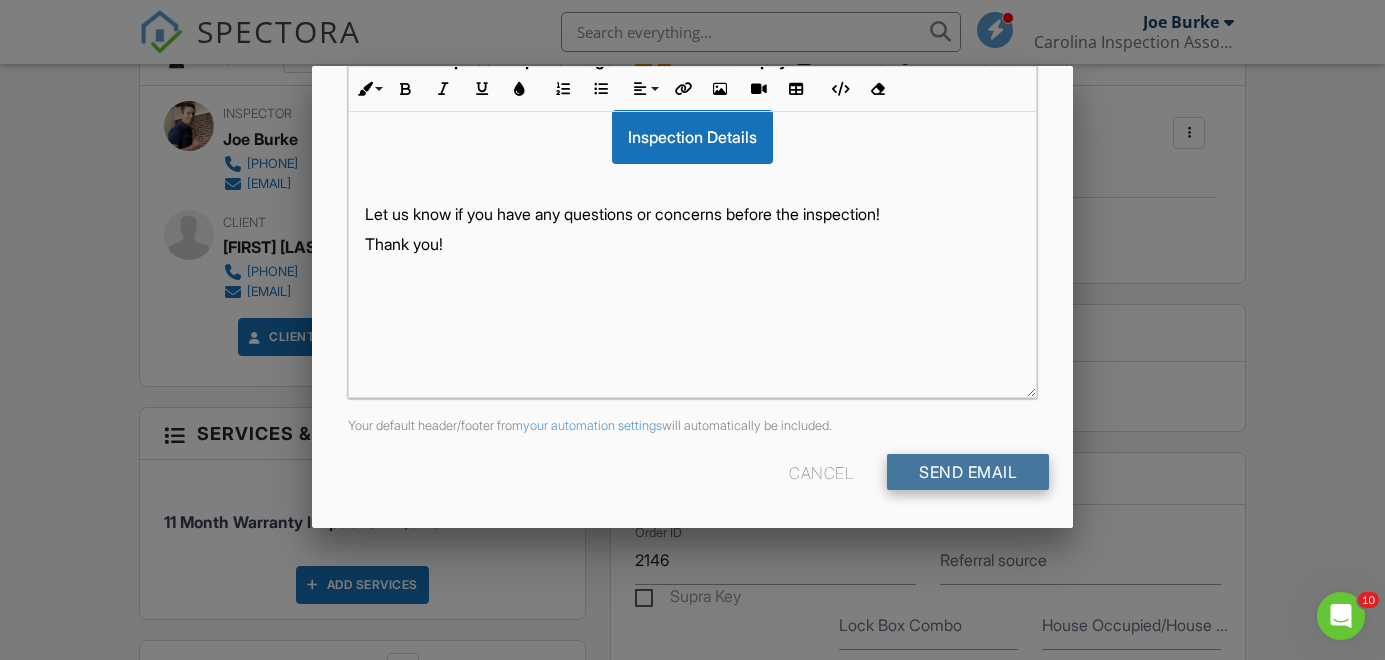 click on "Send Email" at bounding box center [968, 472] 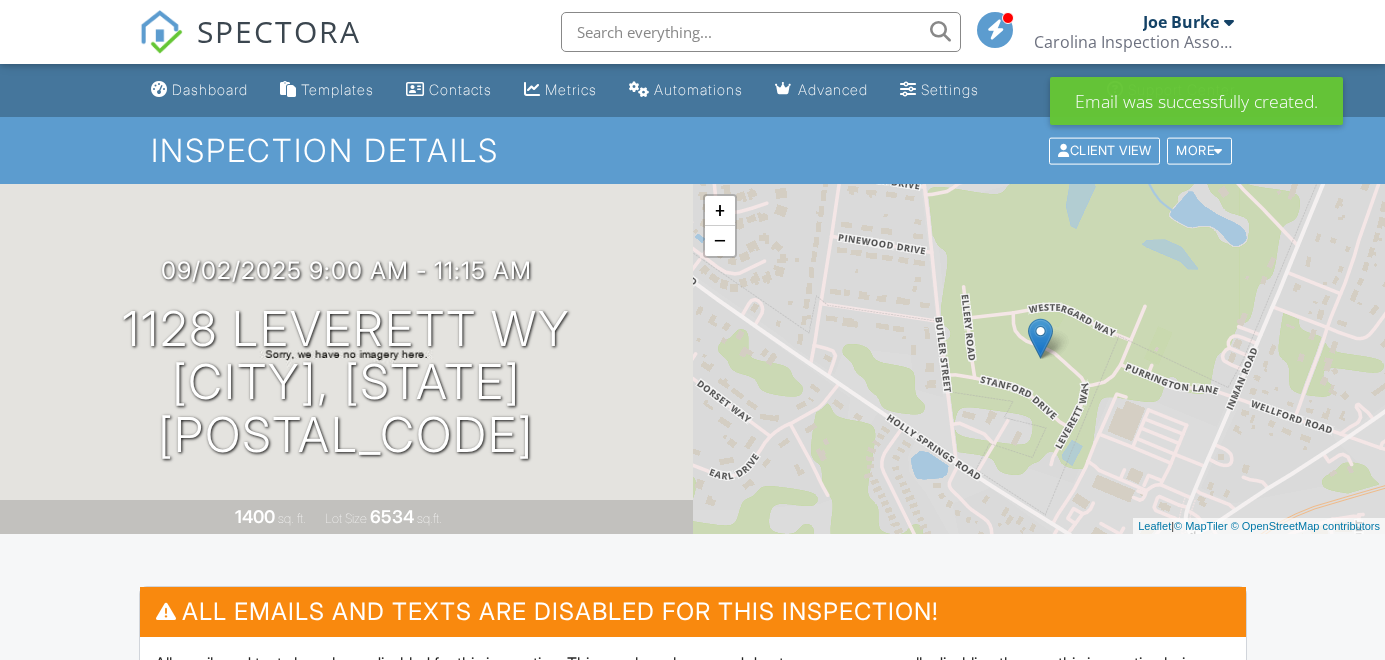 scroll, scrollTop: 0, scrollLeft: 0, axis: both 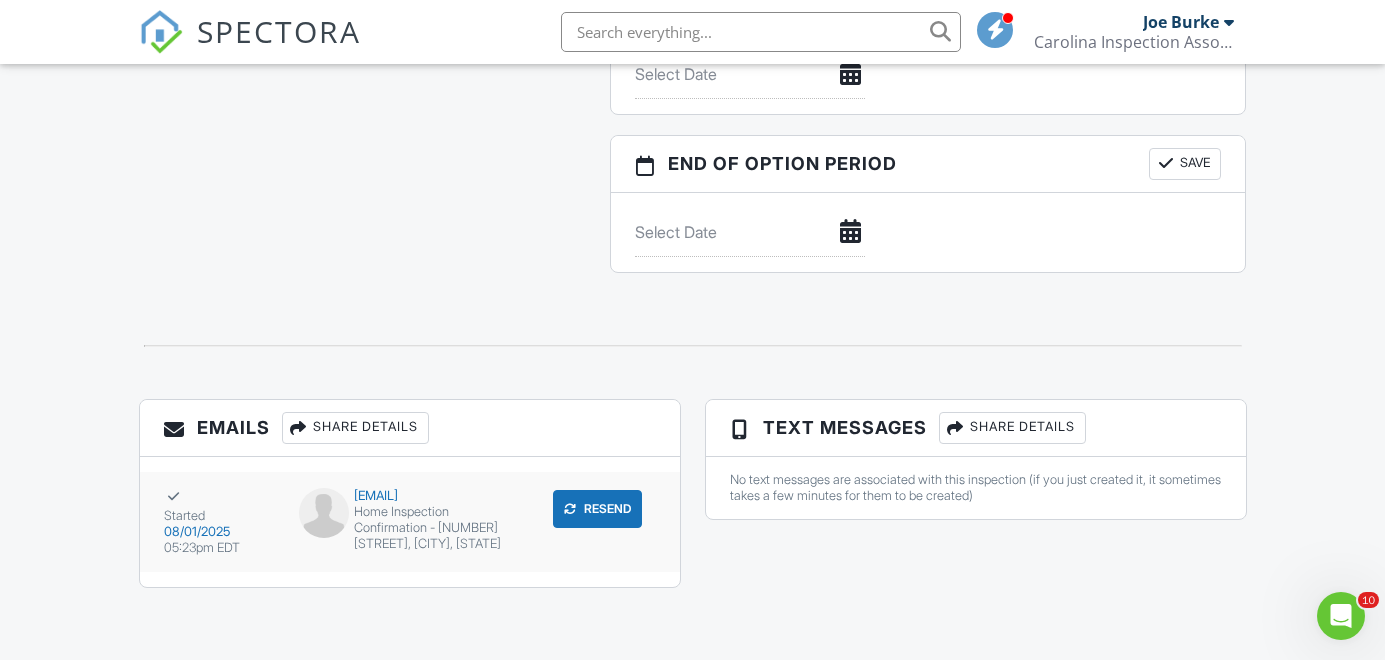 click on "Home Inspection Confirmation - [NUMBER] [STREET], [CITY], [STATE] [POSTAL CODE]" at bounding box center (410, 528) 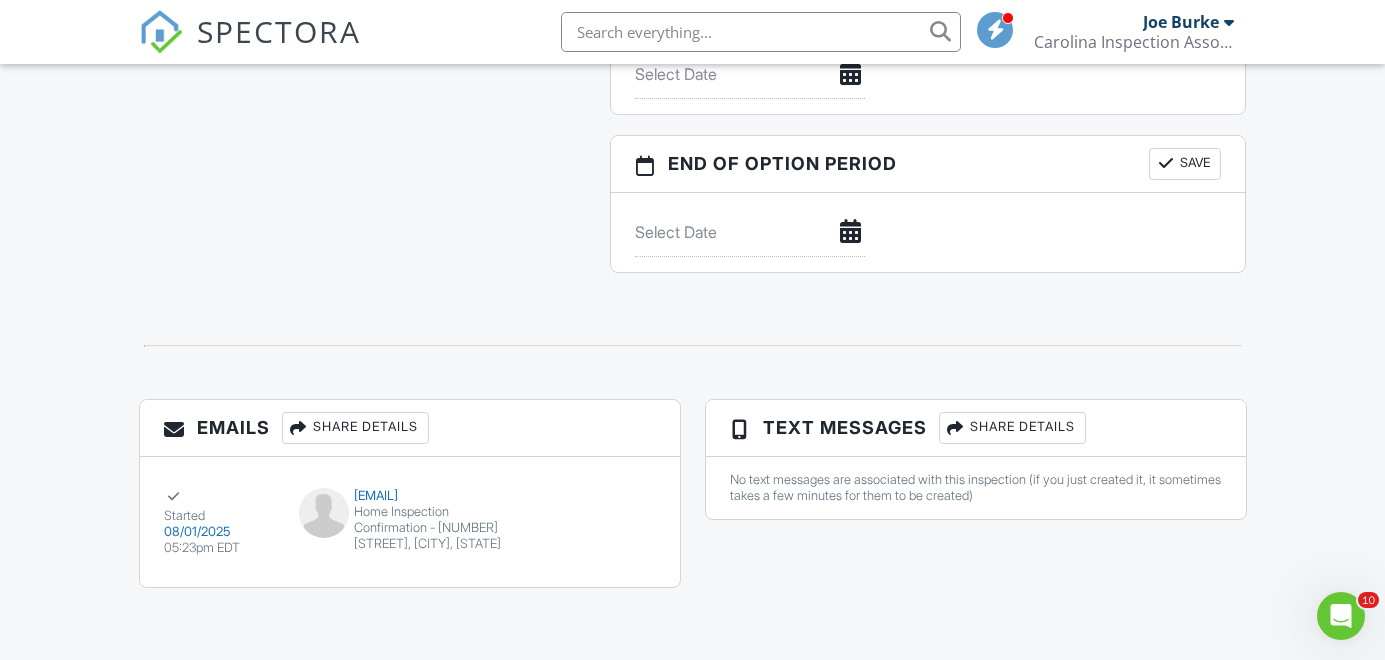 scroll, scrollTop: 1307, scrollLeft: 0, axis: vertical 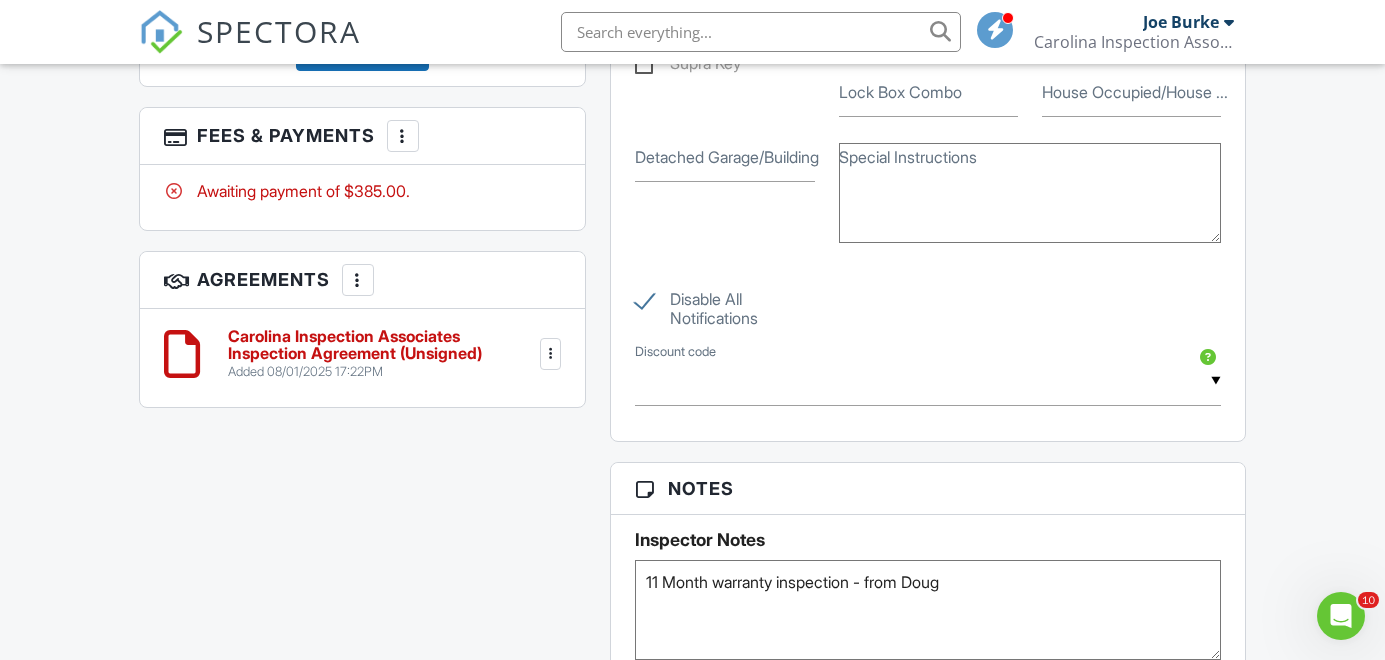 click at bounding box center (761, 32) 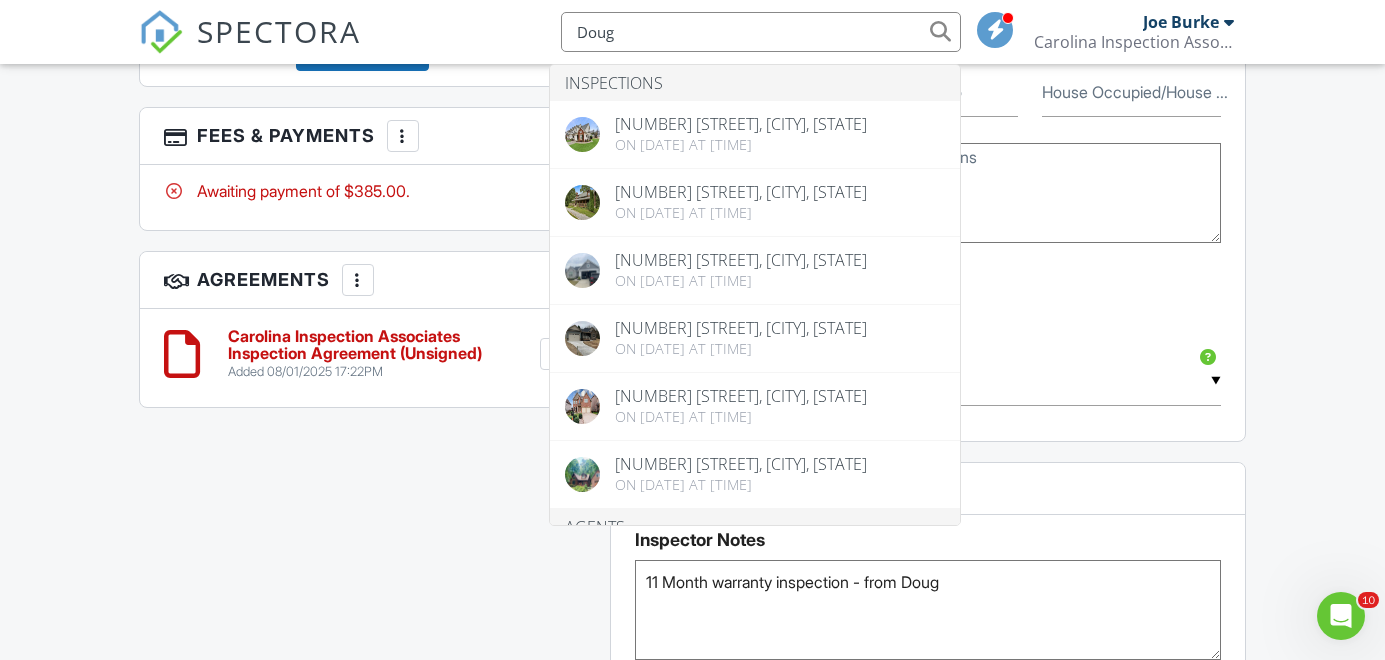 type on "Doug" 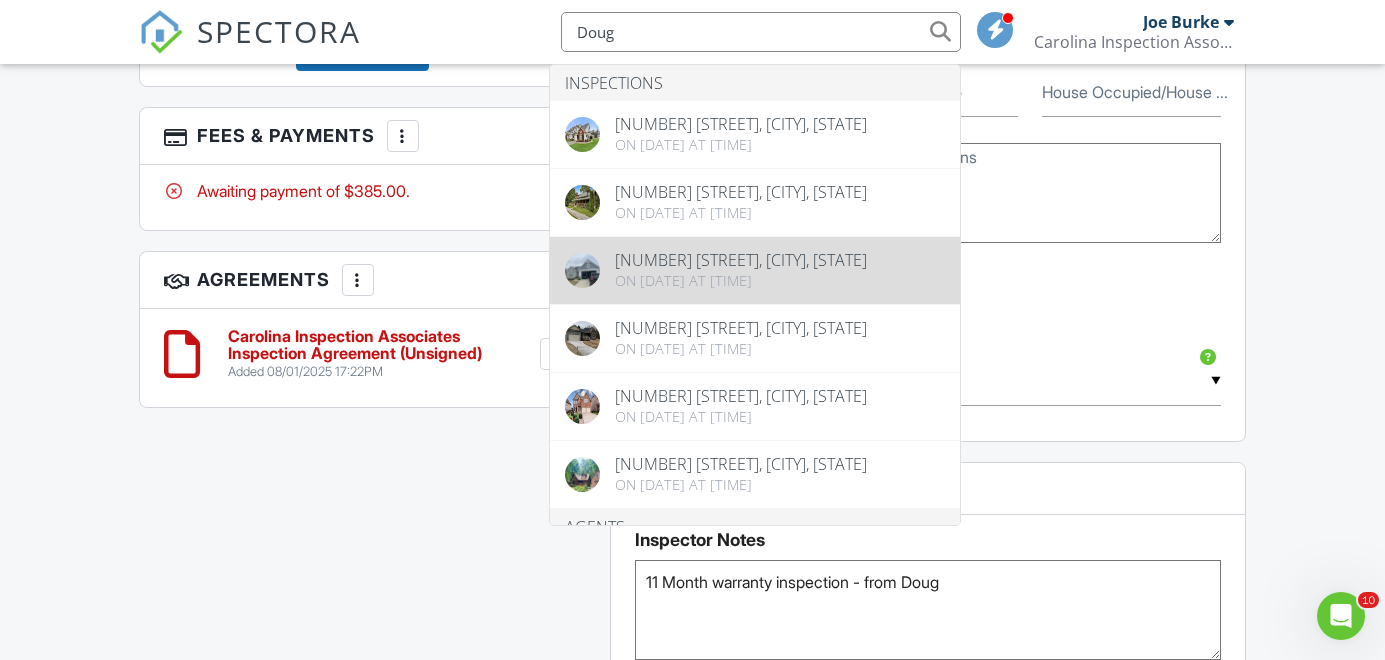 drag, startPoint x: 711, startPoint y: 34, endPoint x: 745, endPoint y: 319, distance: 287.0209 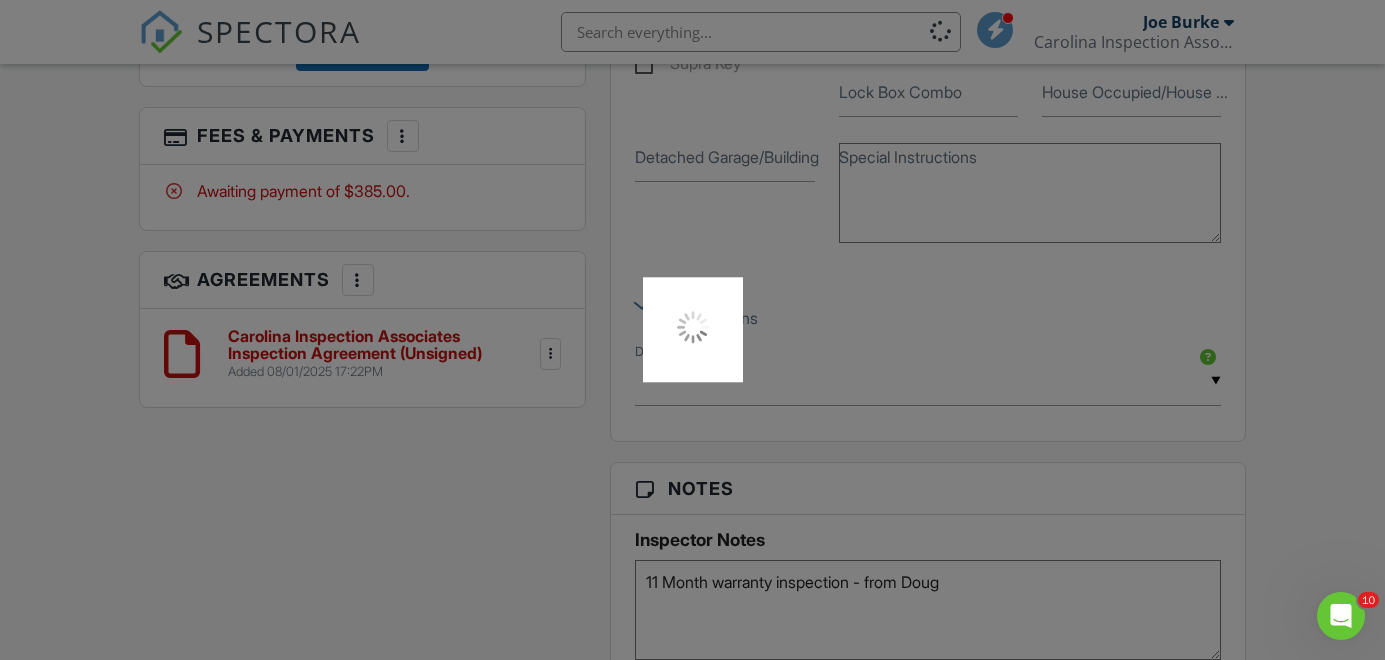 click at bounding box center [693, 329] 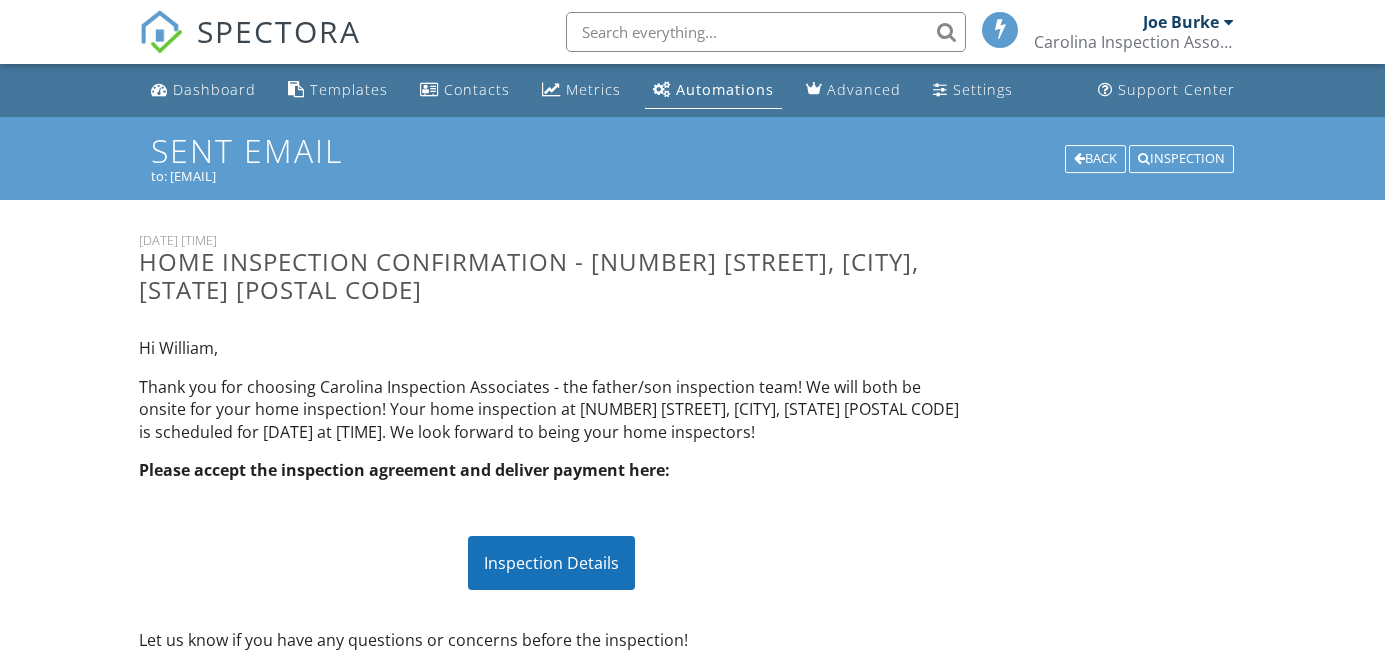 scroll, scrollTop: 0, scrollLeft: 0, axis: both 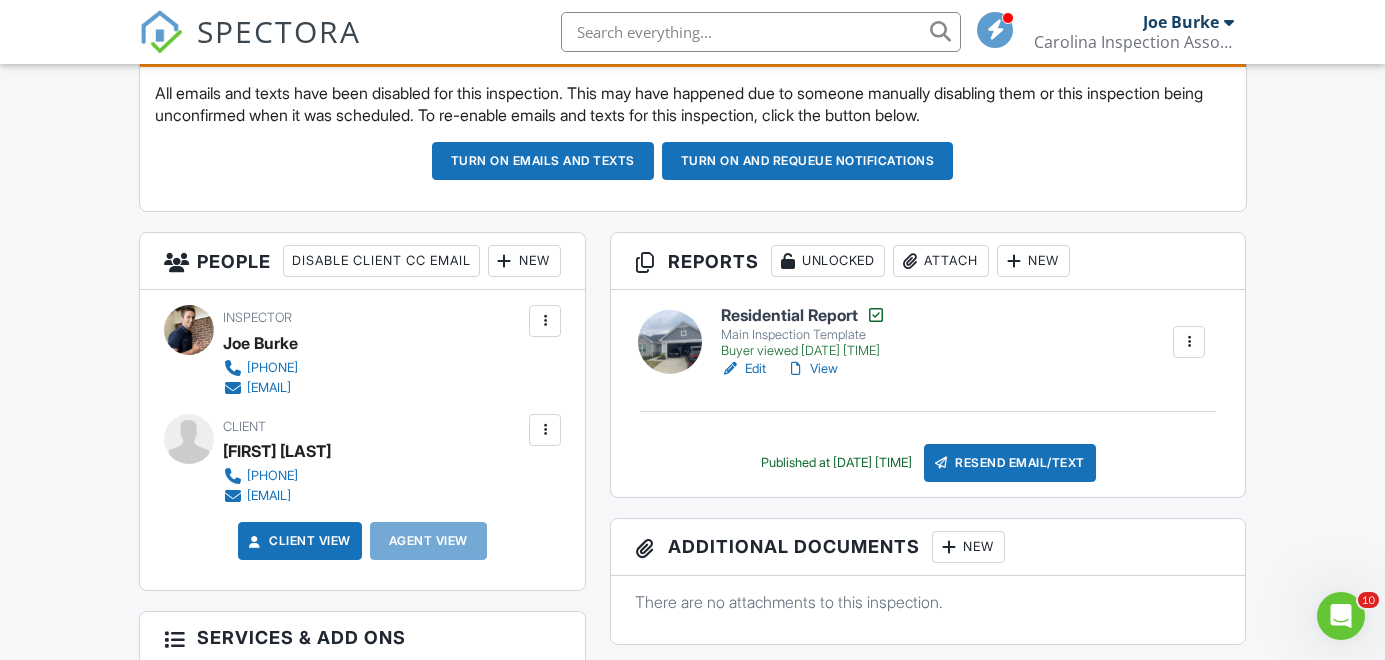 drag, startPoint x: 362, startPoint y: 506, endPoint x: 311, endPoint y: 506, distance: 51 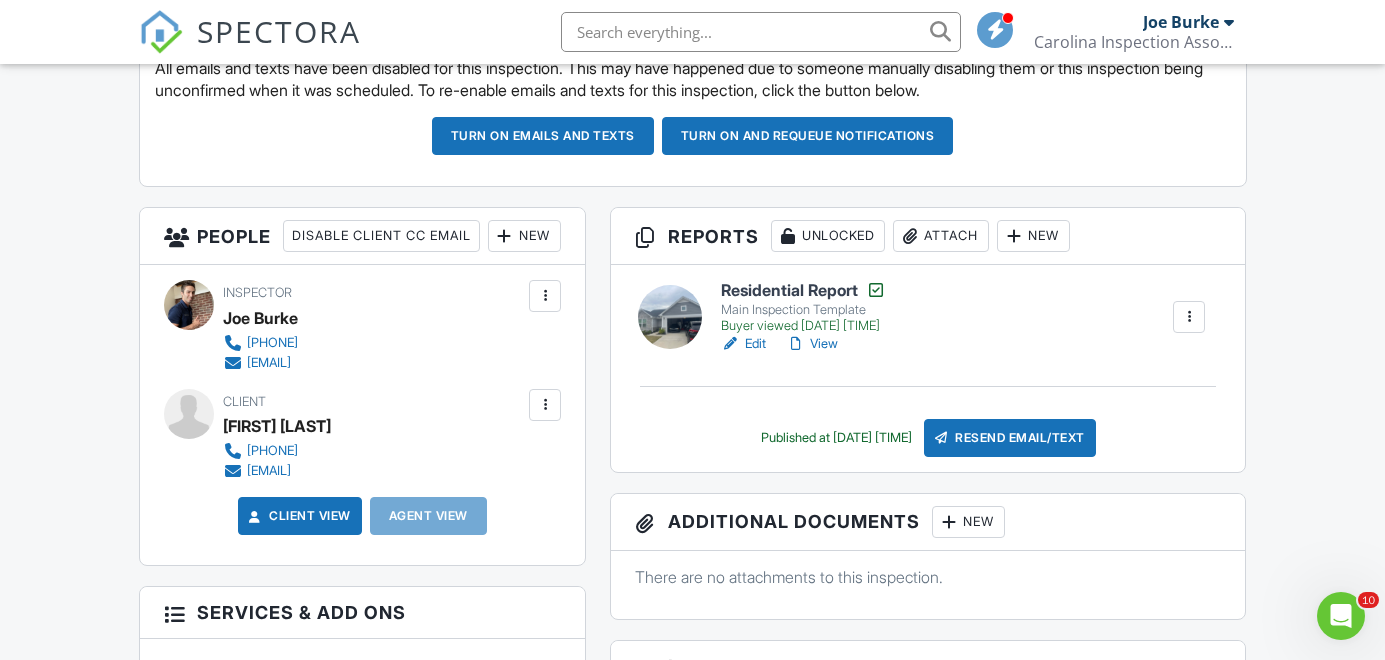 scroll, scrollTop: 785, scrollLeft: 0, axis: vertical 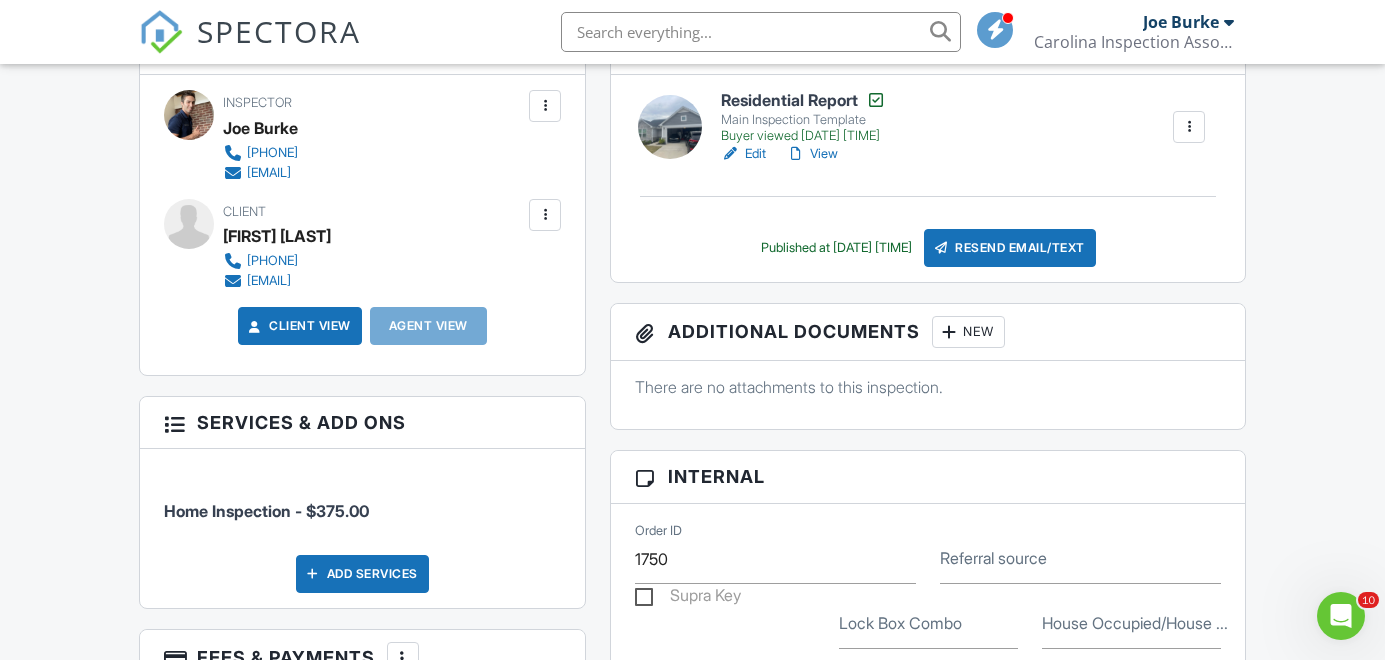 click on "View" at bounding box center [812, 154] 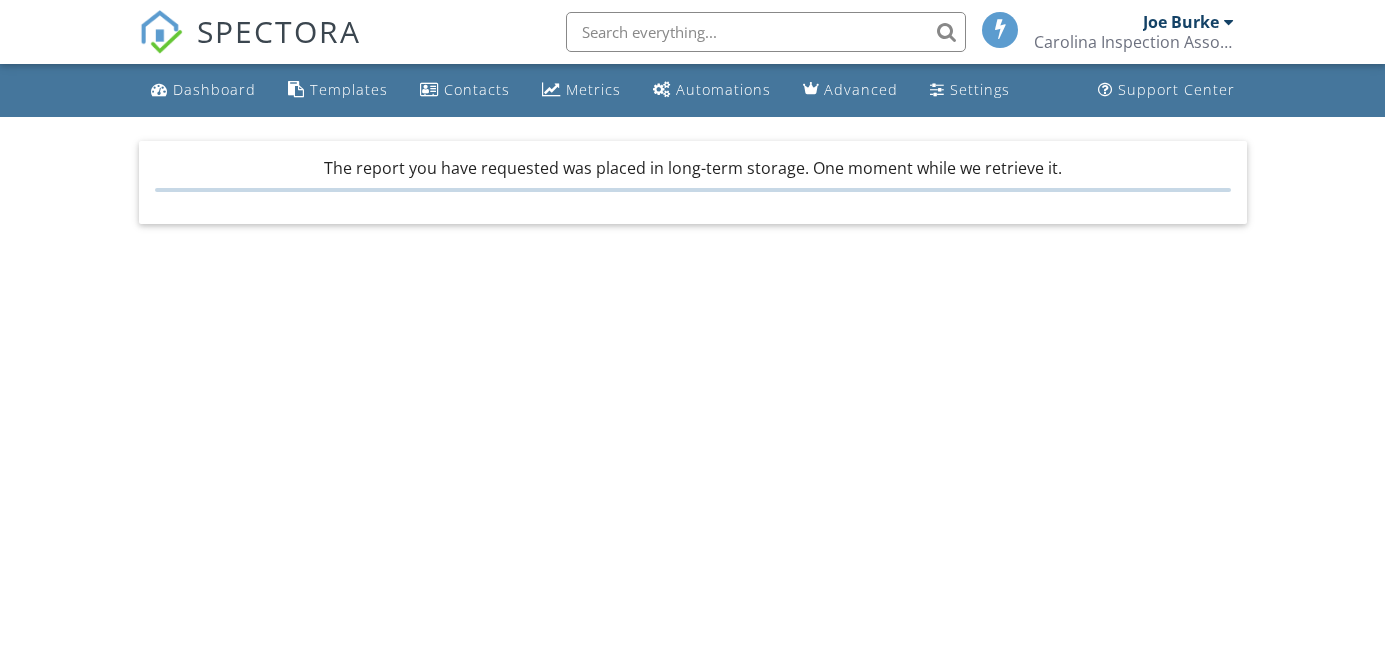 scroll, scrollTop: 0, scrollLeft: 0, axis: both 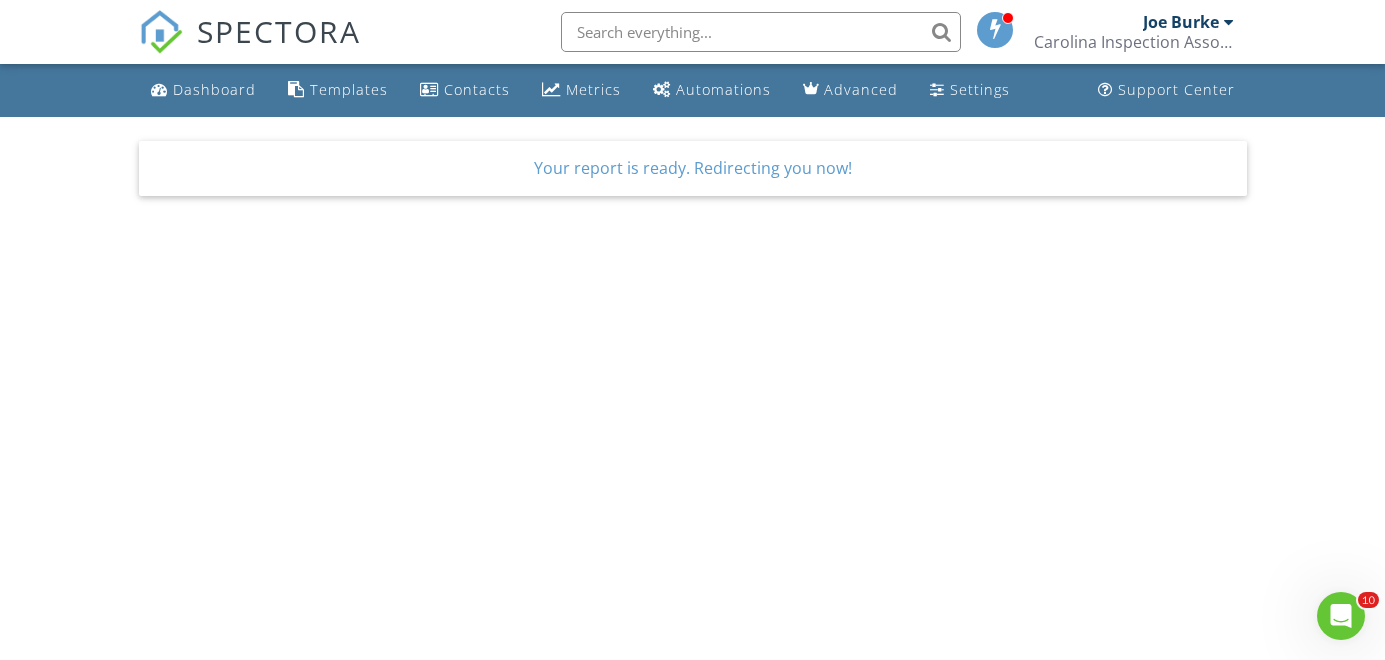 click on "Your report is ready. Redirecting you now!" at bounding box center [693, 168] 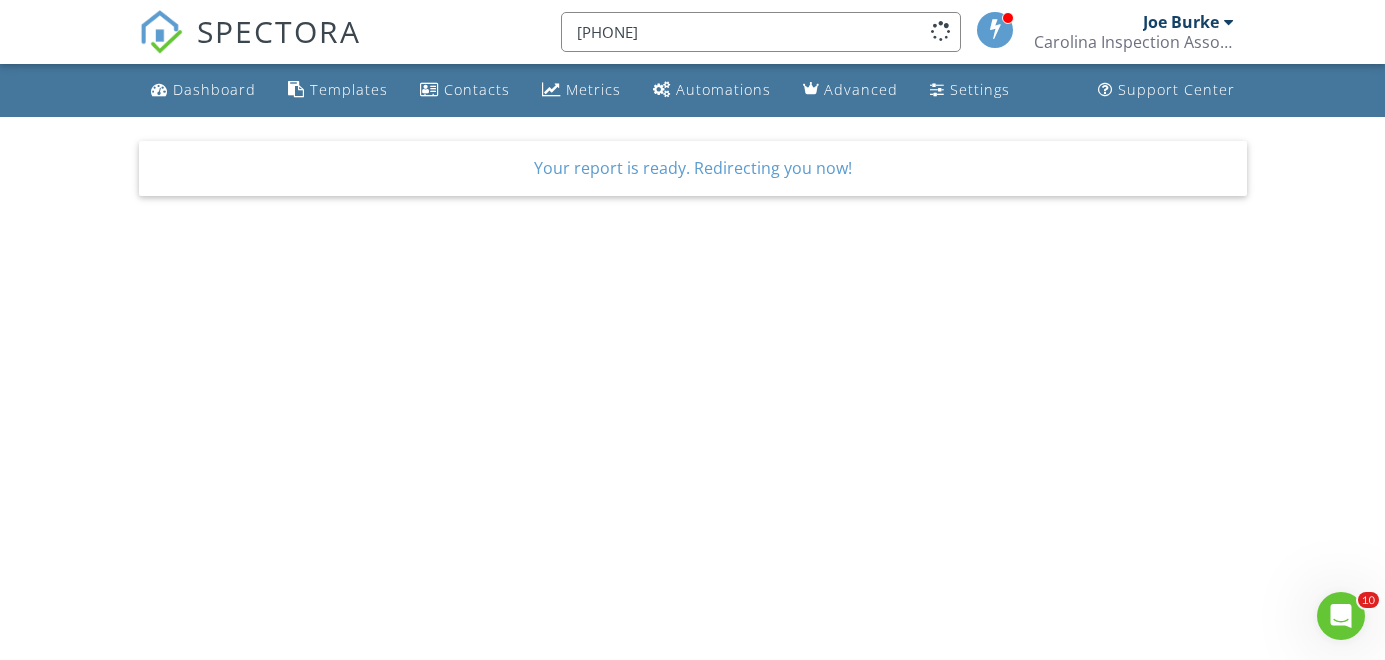 click on "919 rev" at bounding box center (761, 32) 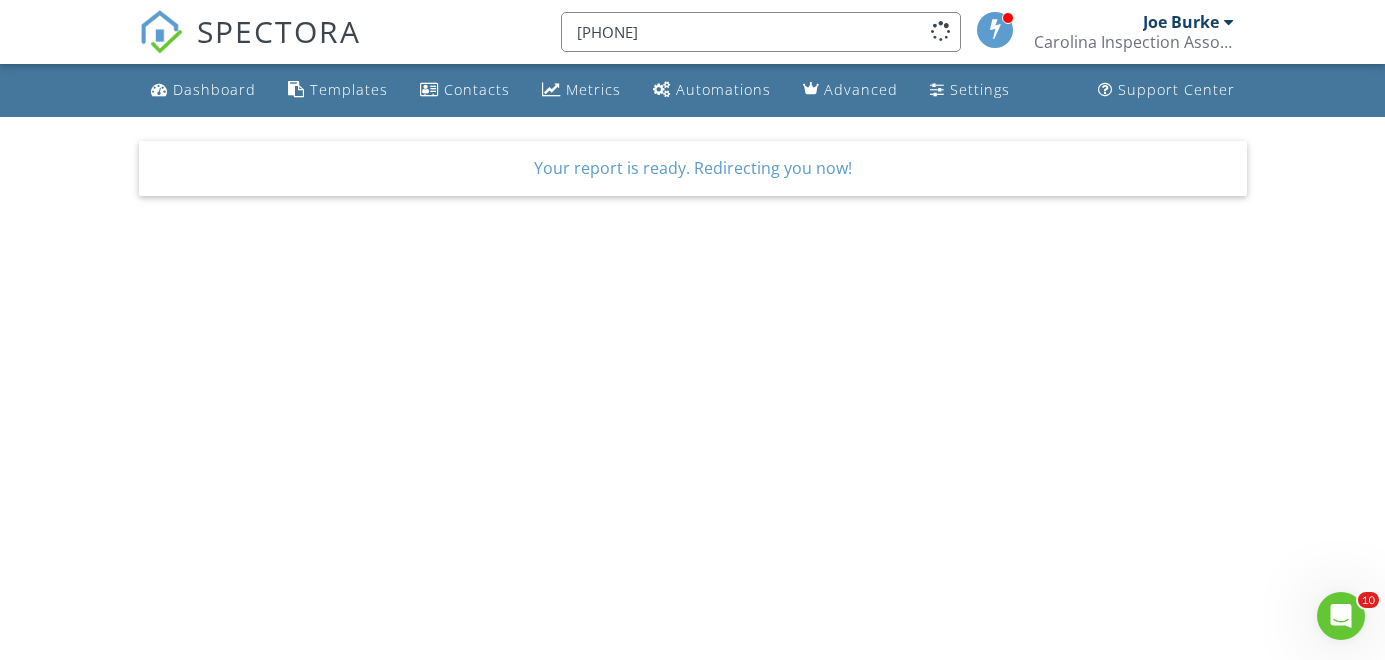 click on "919 rev" at bounding box center [761, 32] 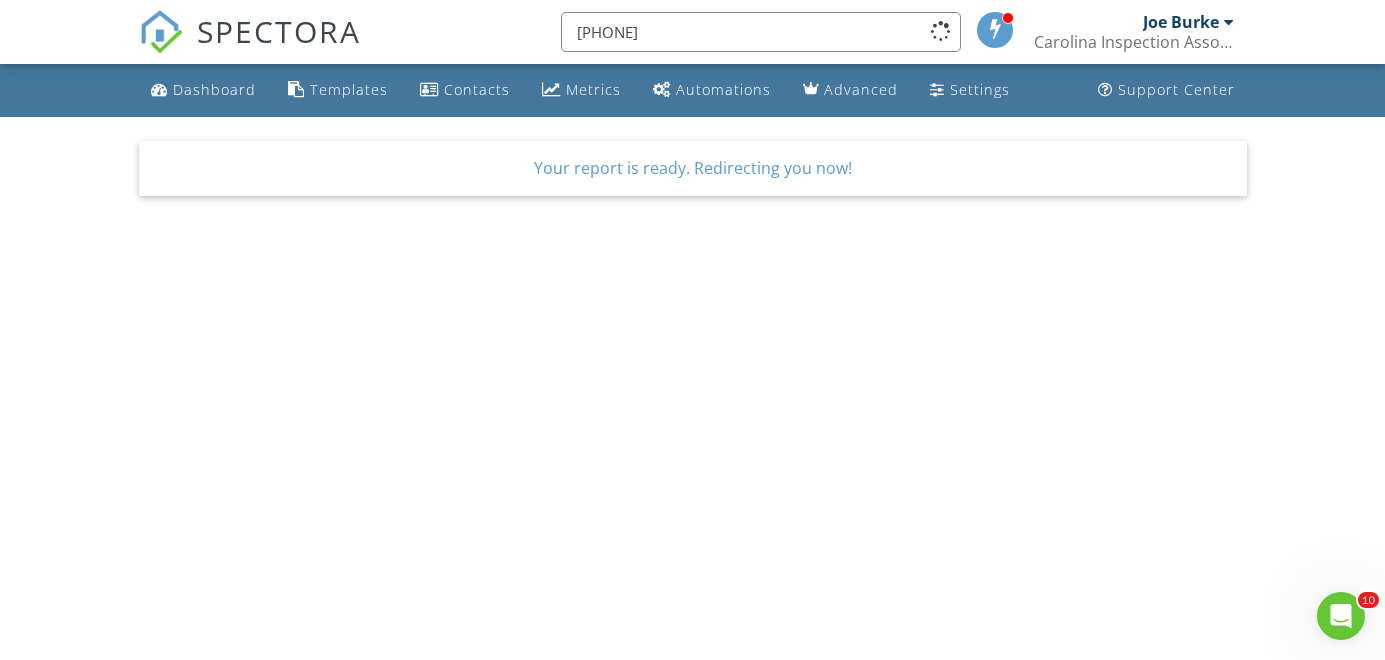 click on "919 rev" at bounding box center [761, 32] 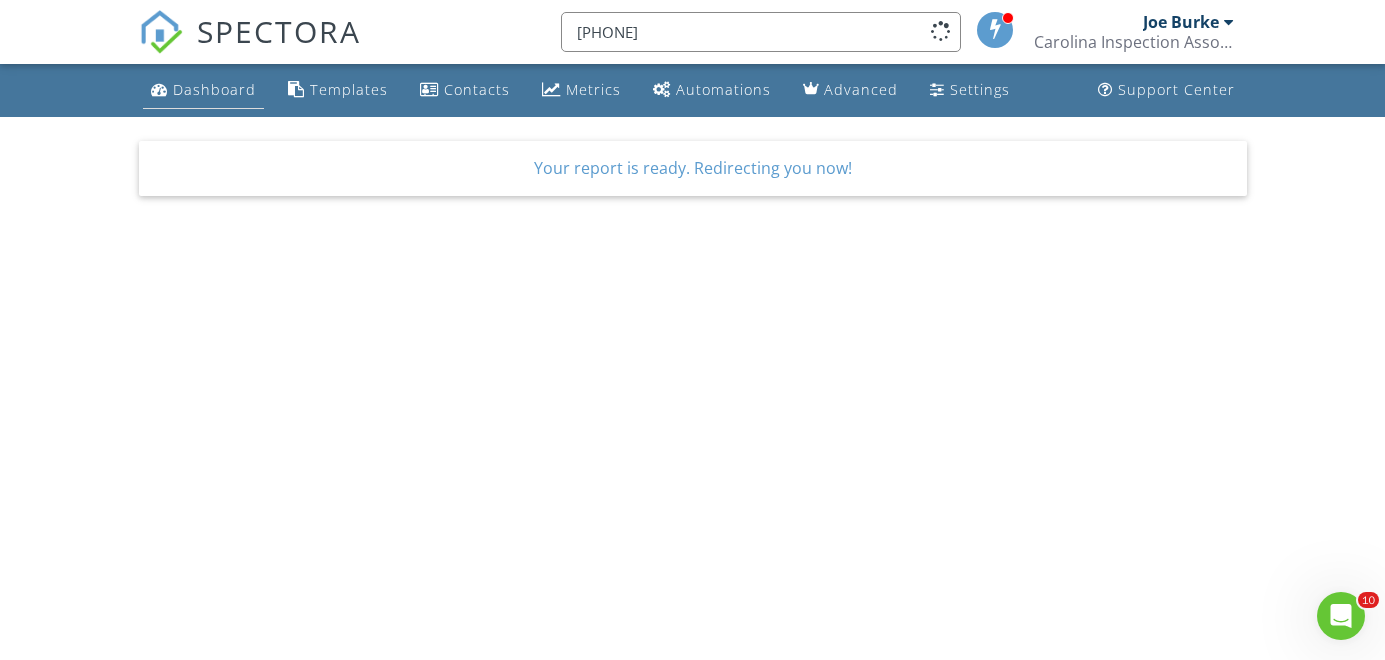 type on "919 rev" 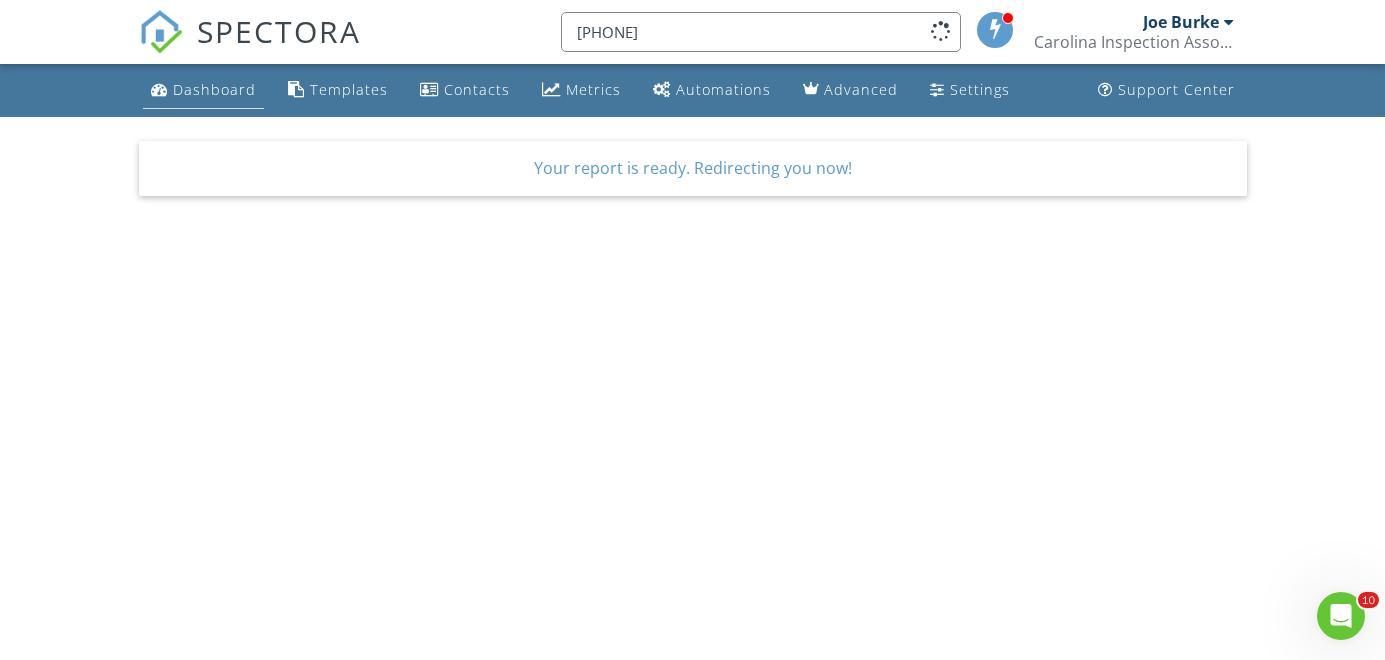 click on "Dashboard" at bounding box center (214, 89) 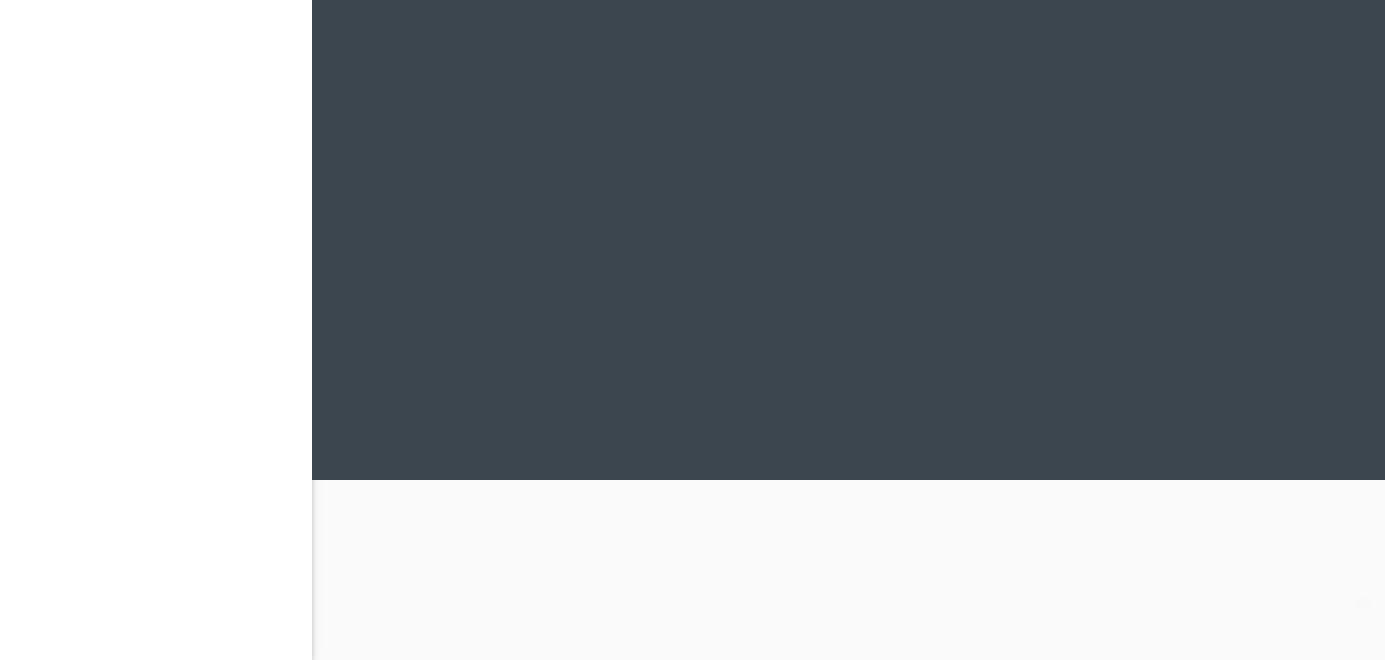 scroll, scrollTop: 0, scrollLeft: 0, axis: both 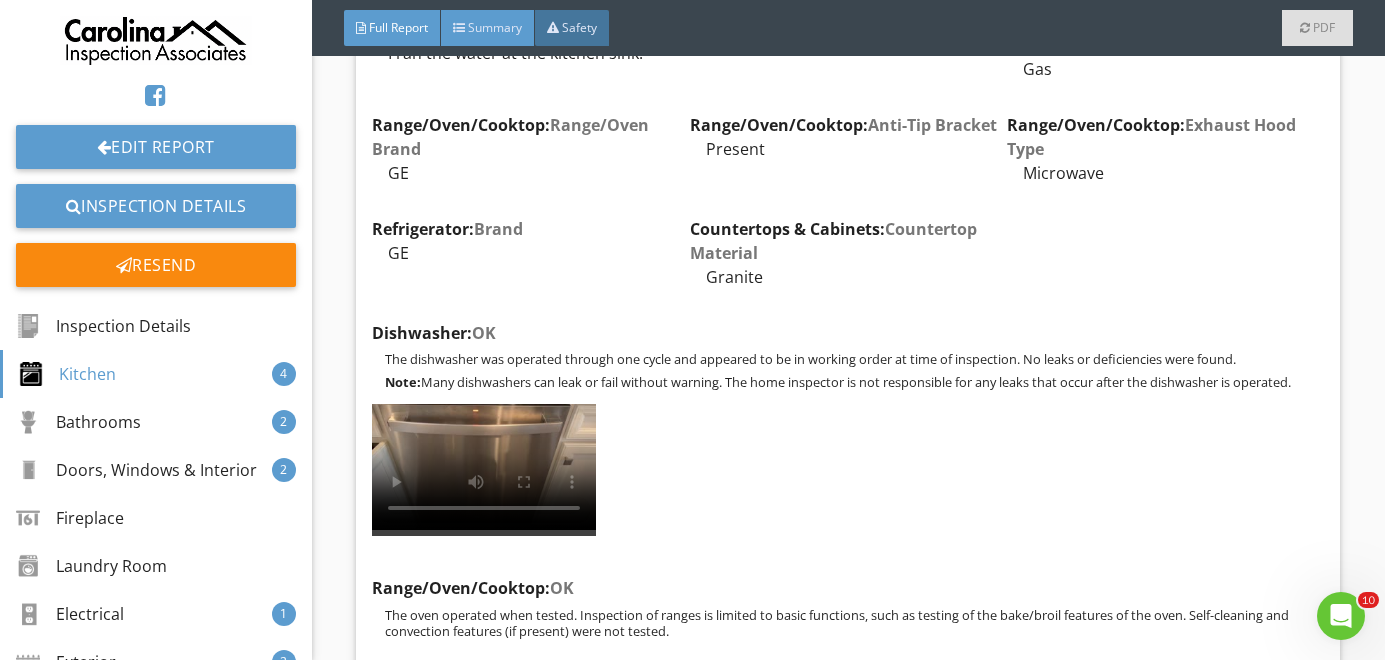 click on "Summary" at bounding box center [495, 27] 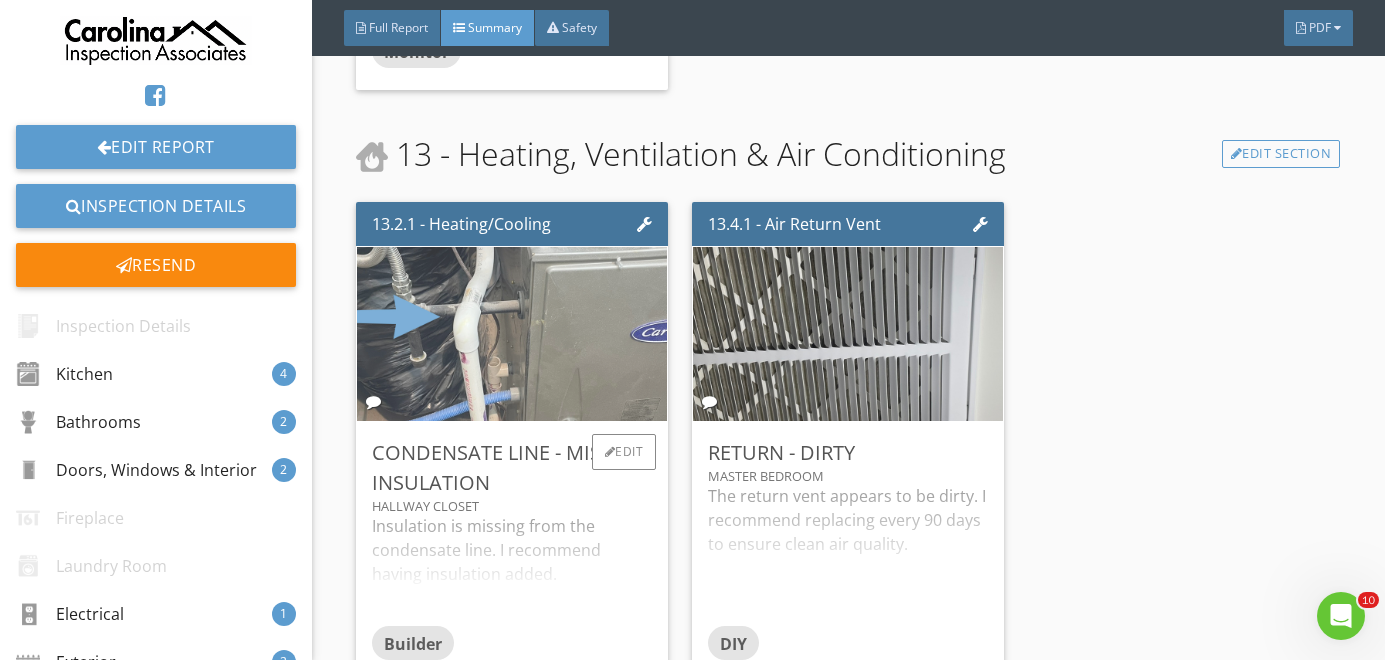 scroll, scrollTop: 6375, scrollLeft: 0, axis: vertical 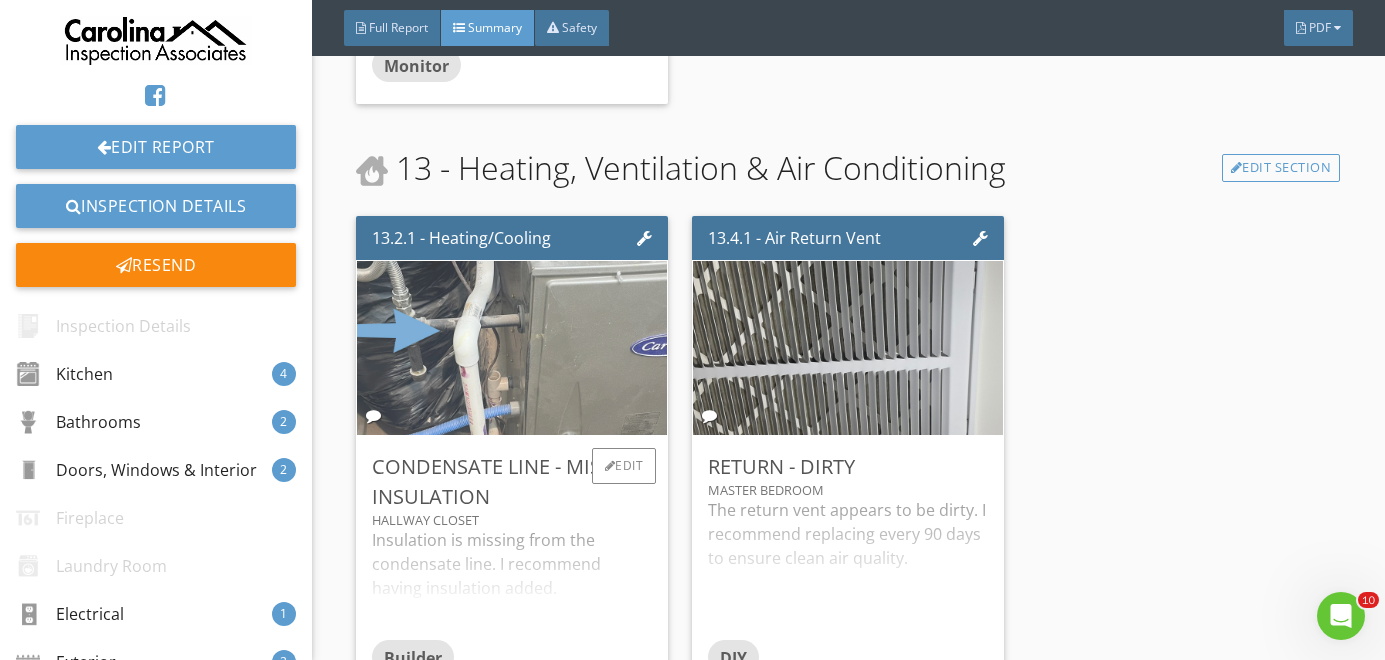 click at bounding box center [512, 348] 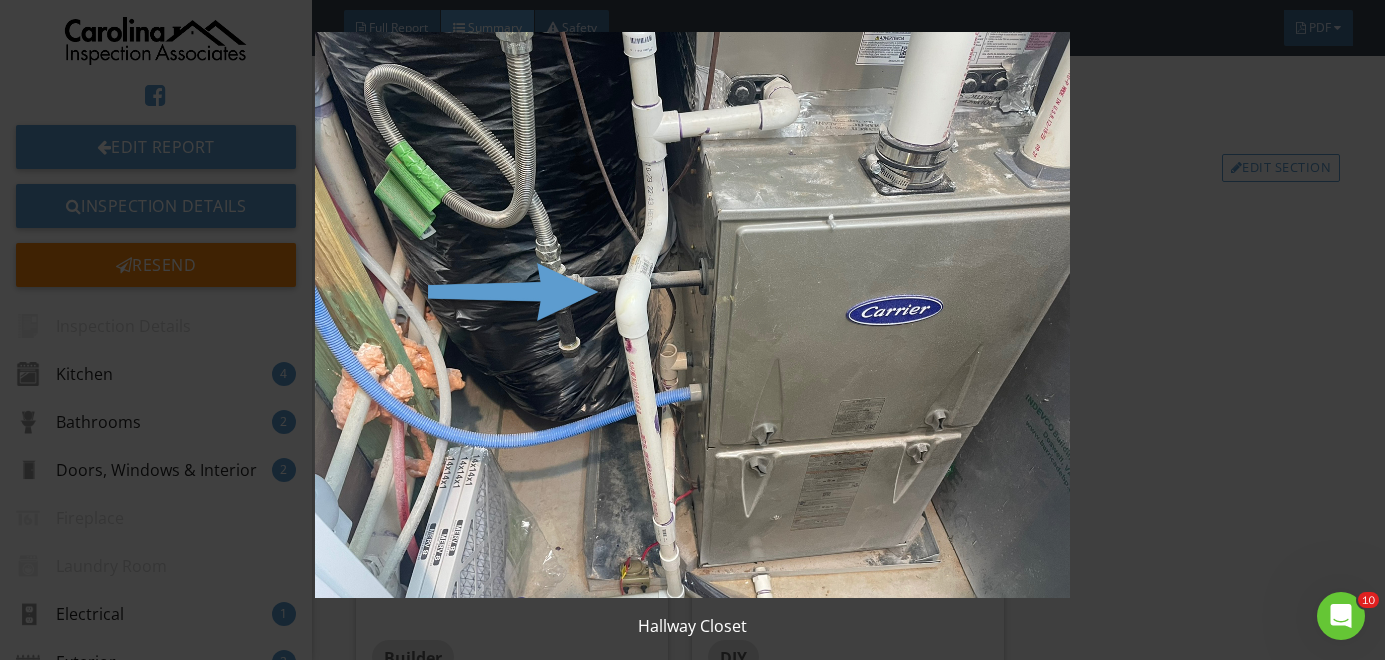 click at bounding box center (692, 315) 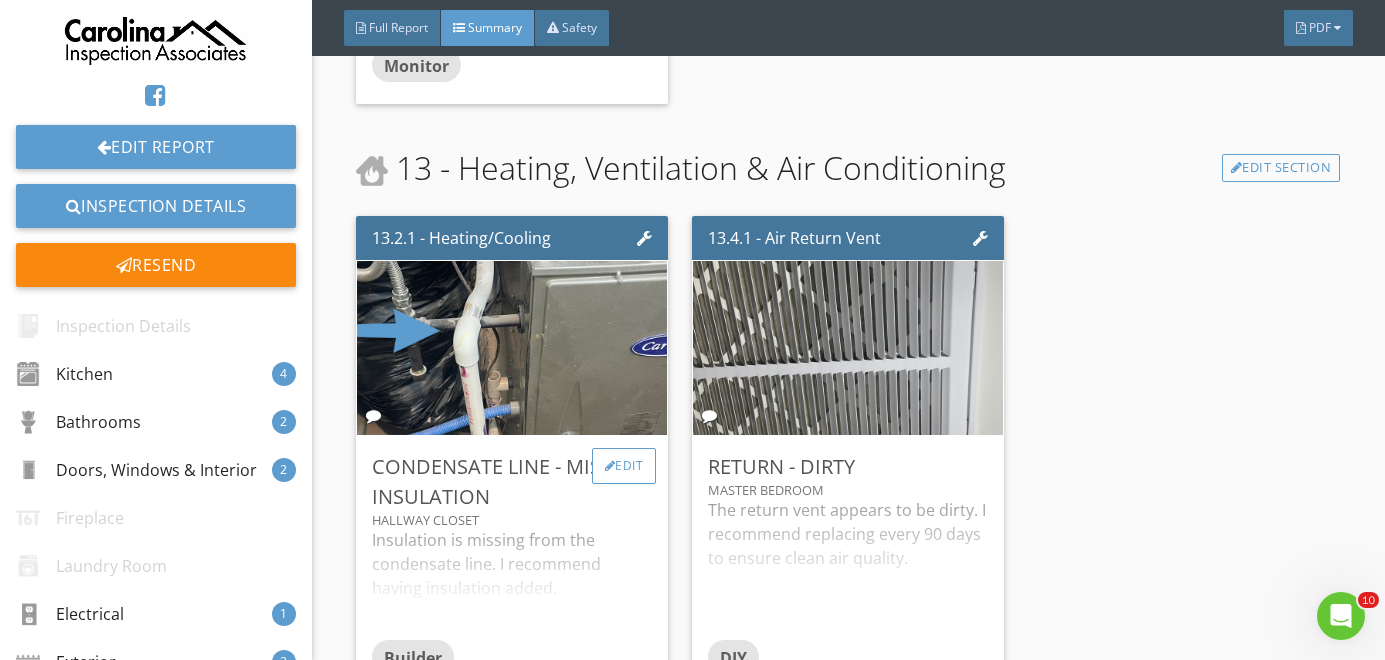 click on "Edit" at bounding box center (624, 466) 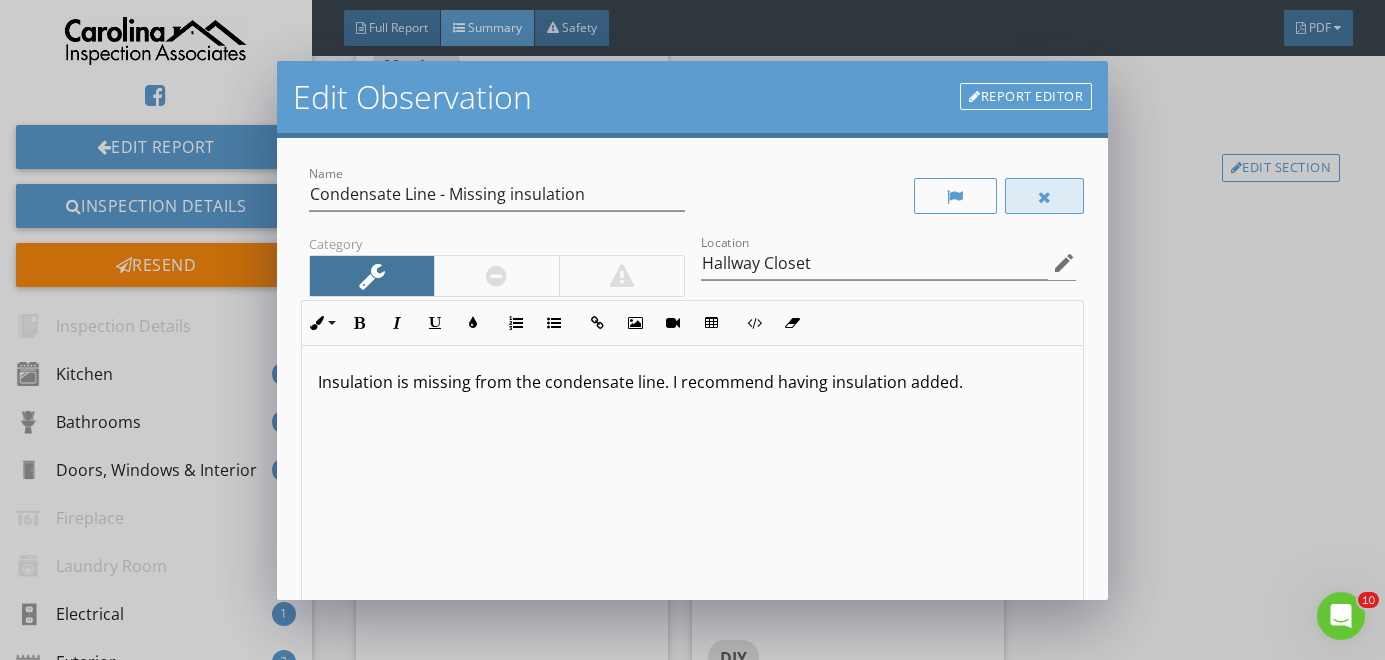 click at bounding box center (1045, 196) 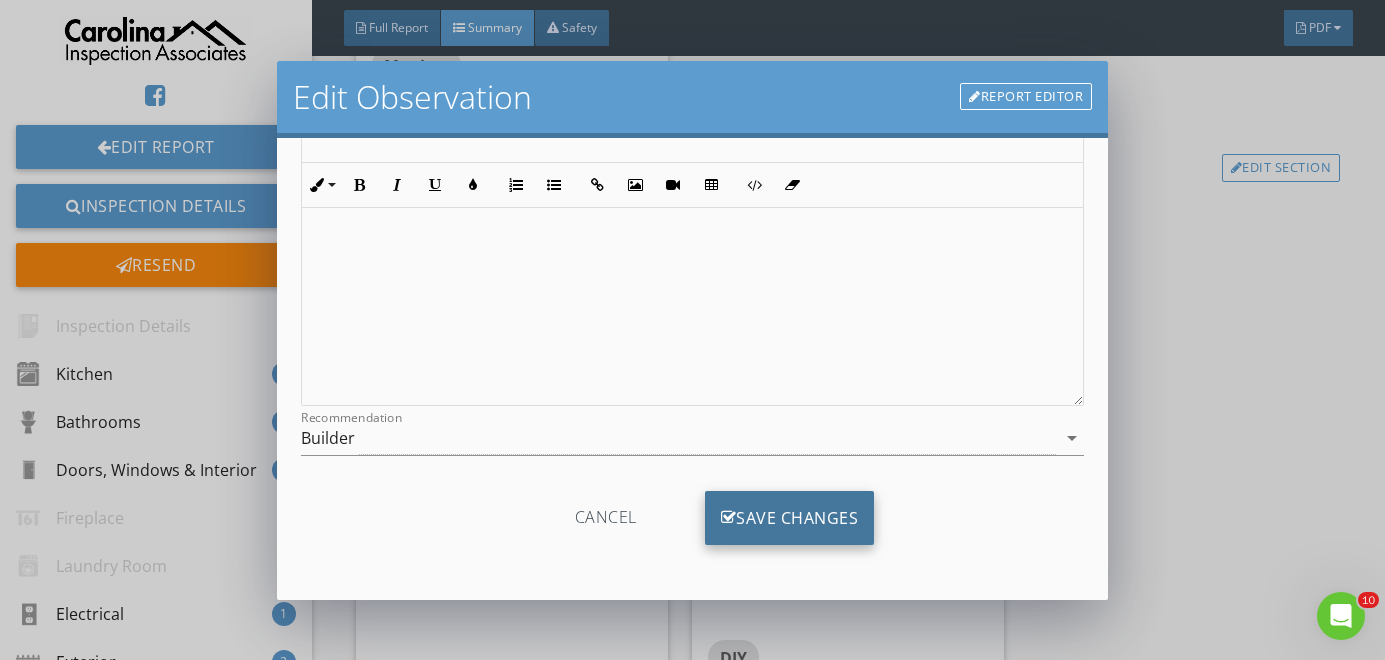 scroll, scrollTop: 257, scrollLeft: 0, axis: vertical 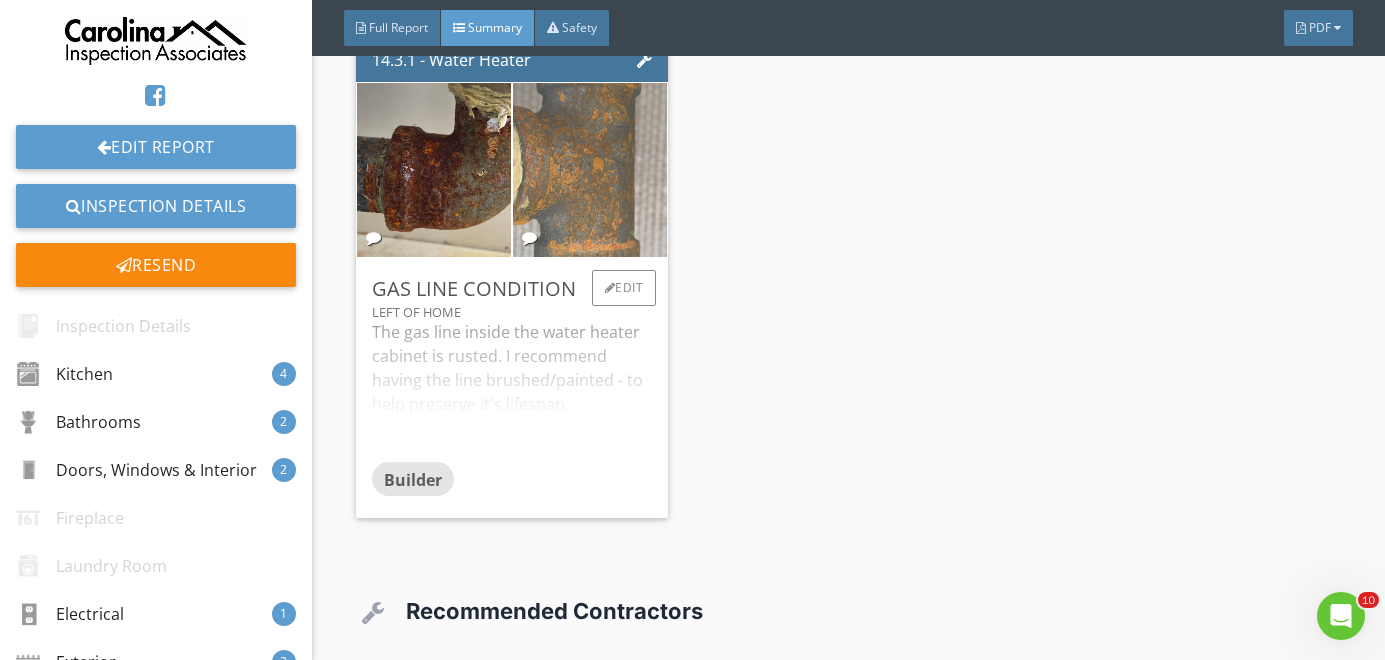 click at bounding box center (590, 170) 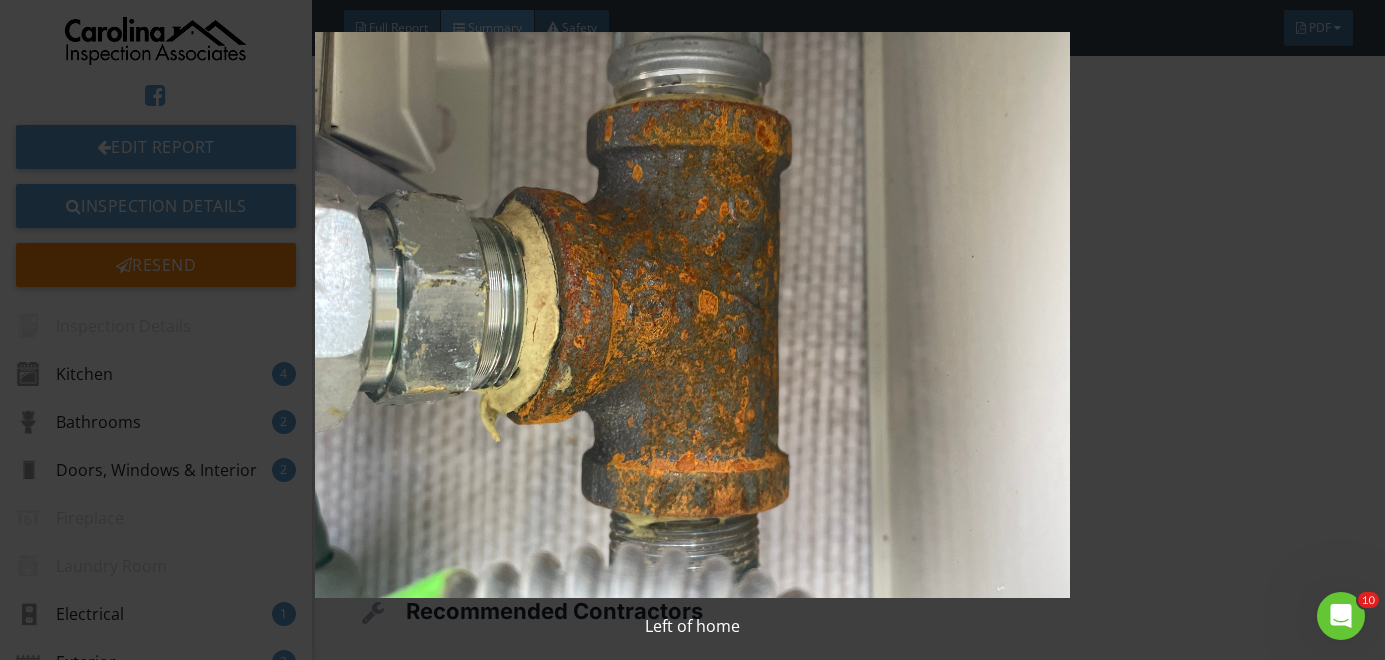 click on "Left of home" at bounding box center [692, 330] 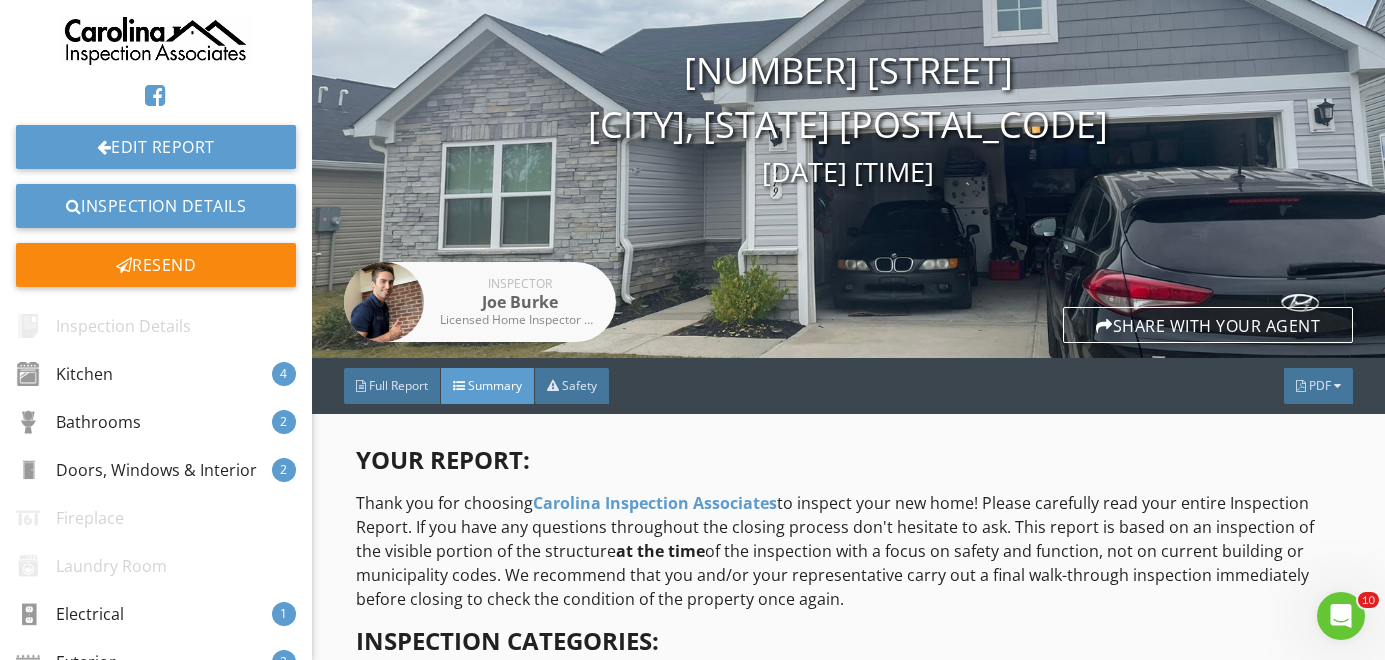 scroll, scrollTop: 131, scrollLeft: 0, axis: vertical 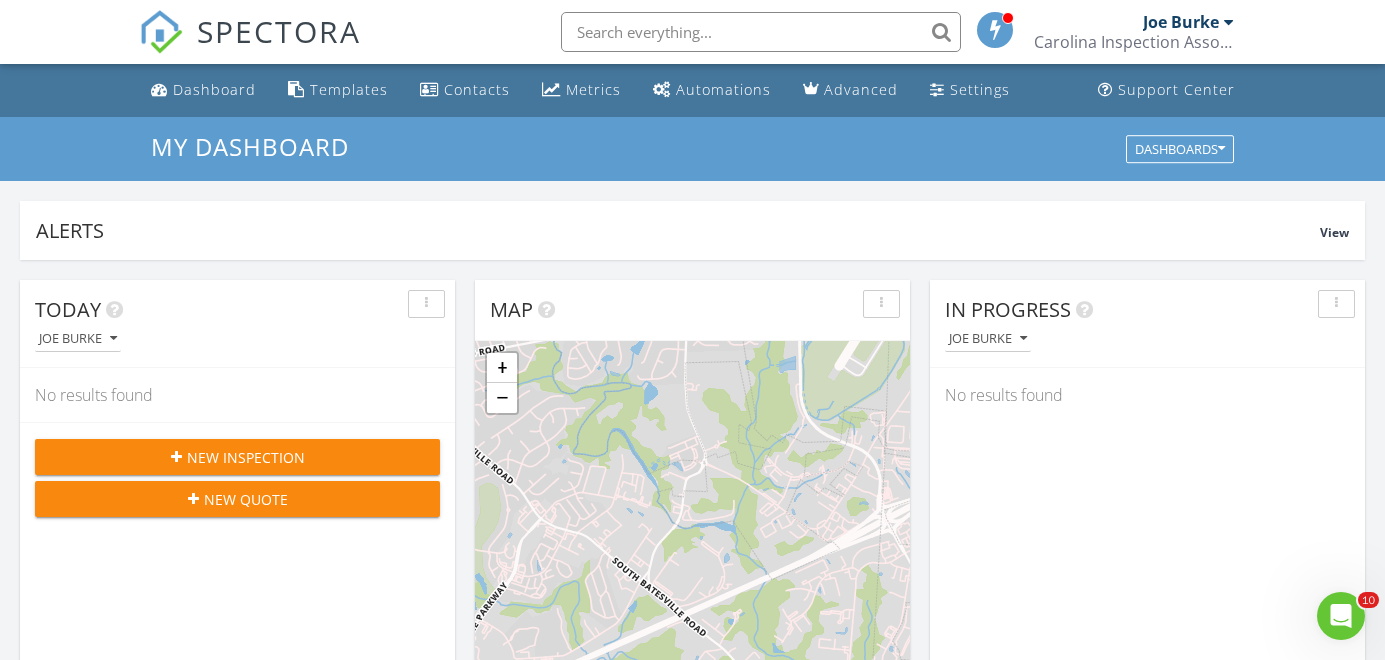click at bounding box center (761, 32) 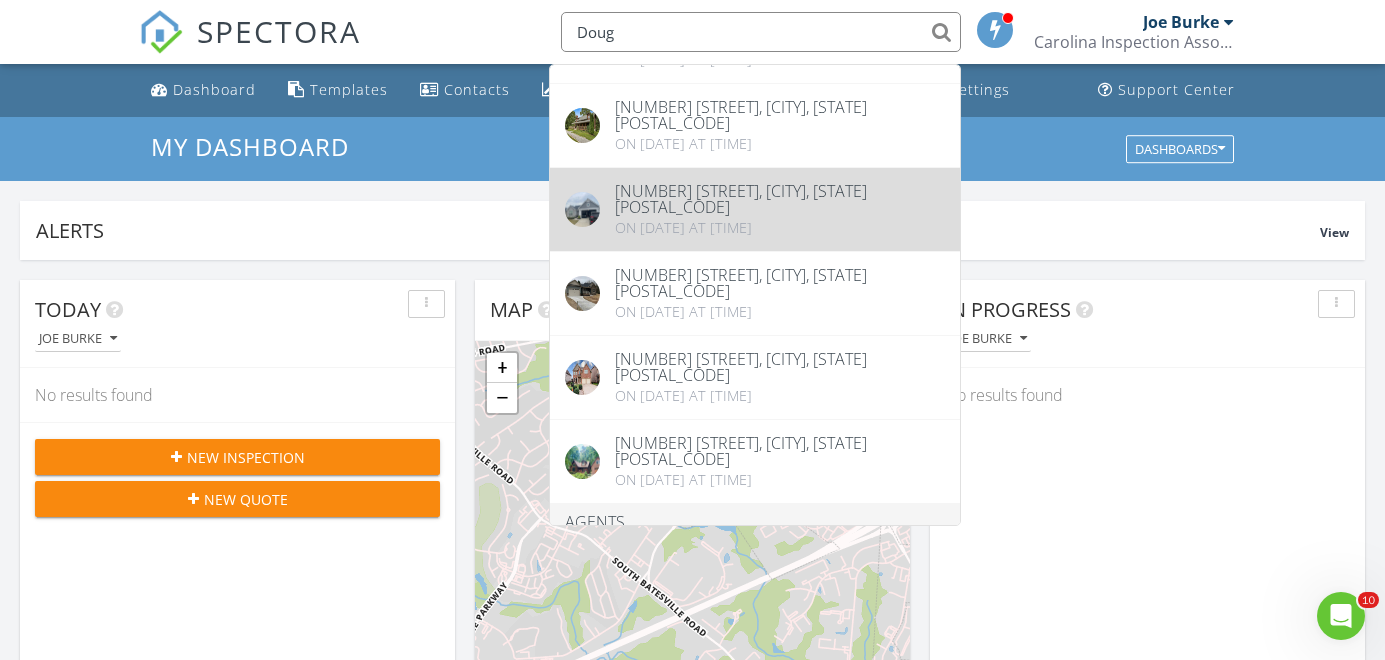 scroll, scrollTop: 105, scrollLeft: 0, axis: vertical 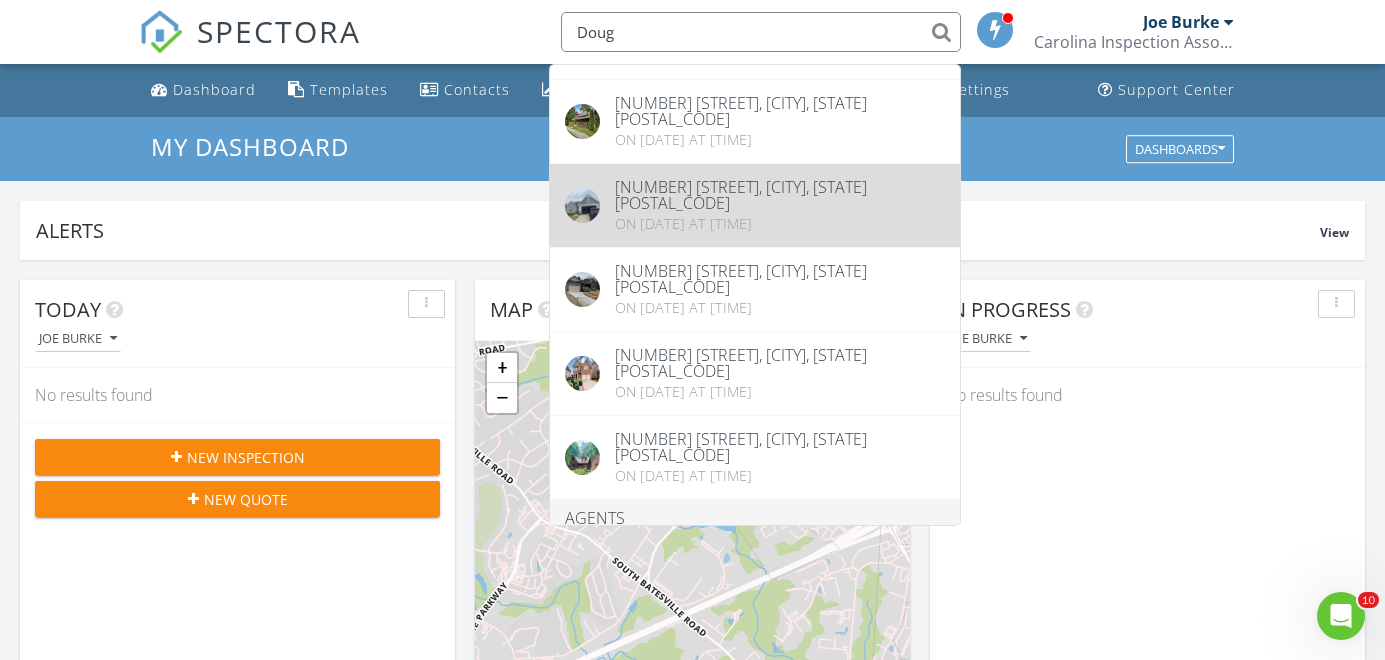 type on "Doug" 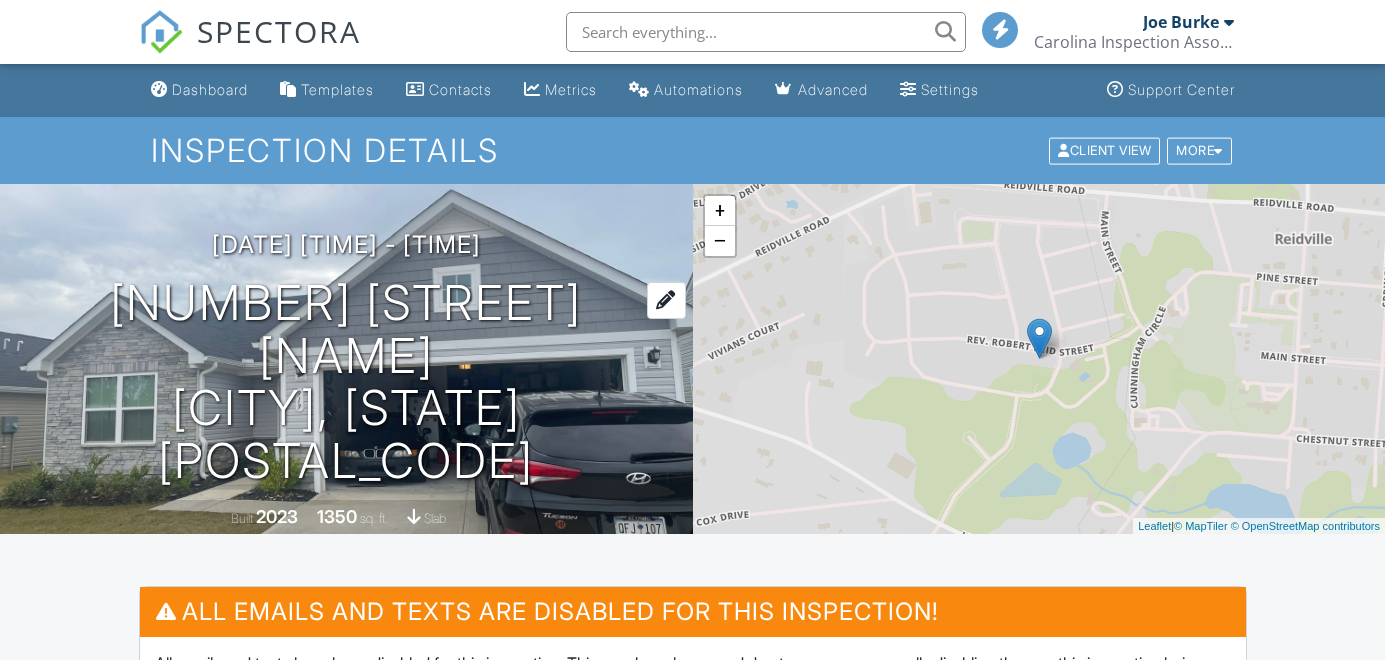 scroll, scrollTop: 0, scrollLeft: 0, axis: both 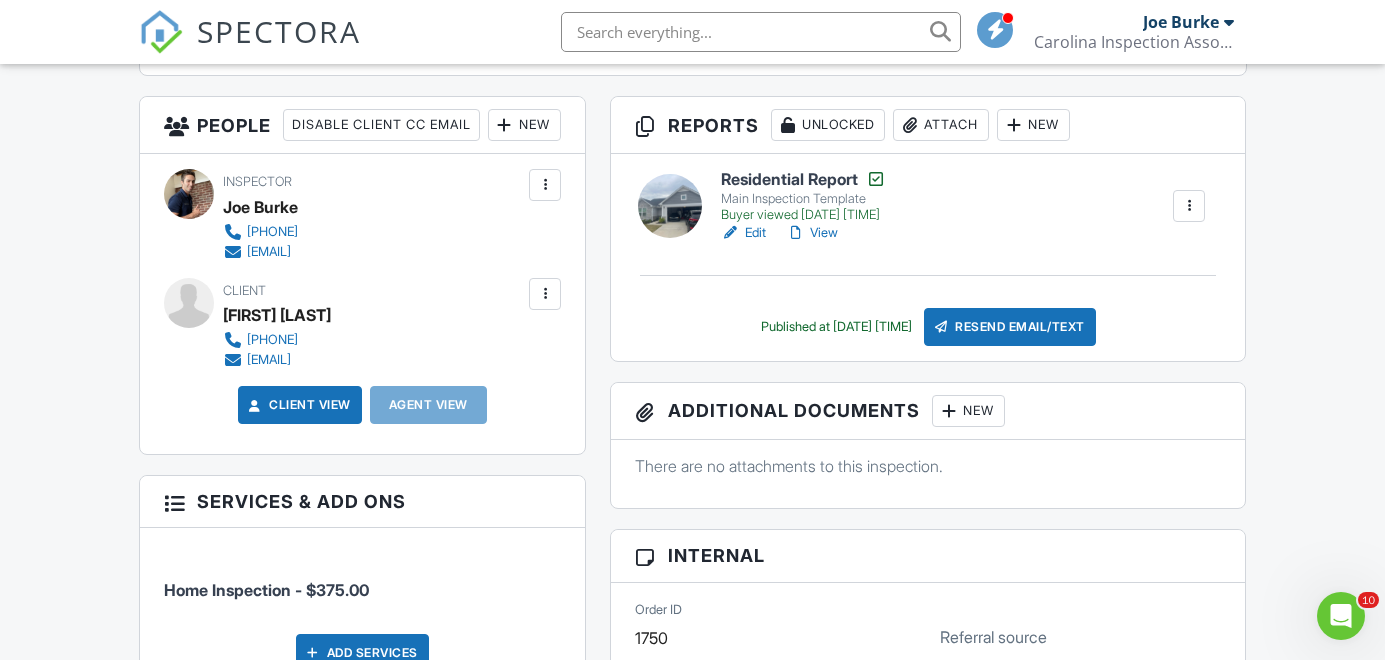 click on "SPECTORA" at bounding box center (279, 31) 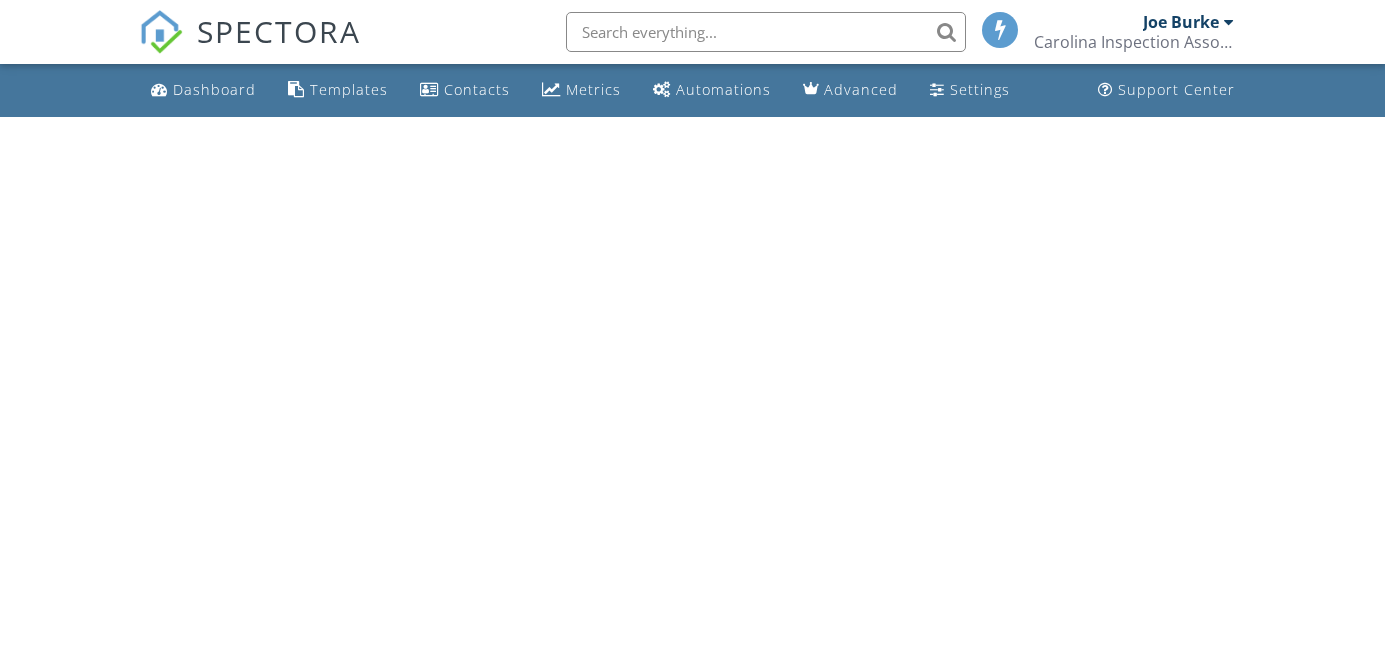 scroll, scrollTop: 0, scrollLeft: 0, axis: both 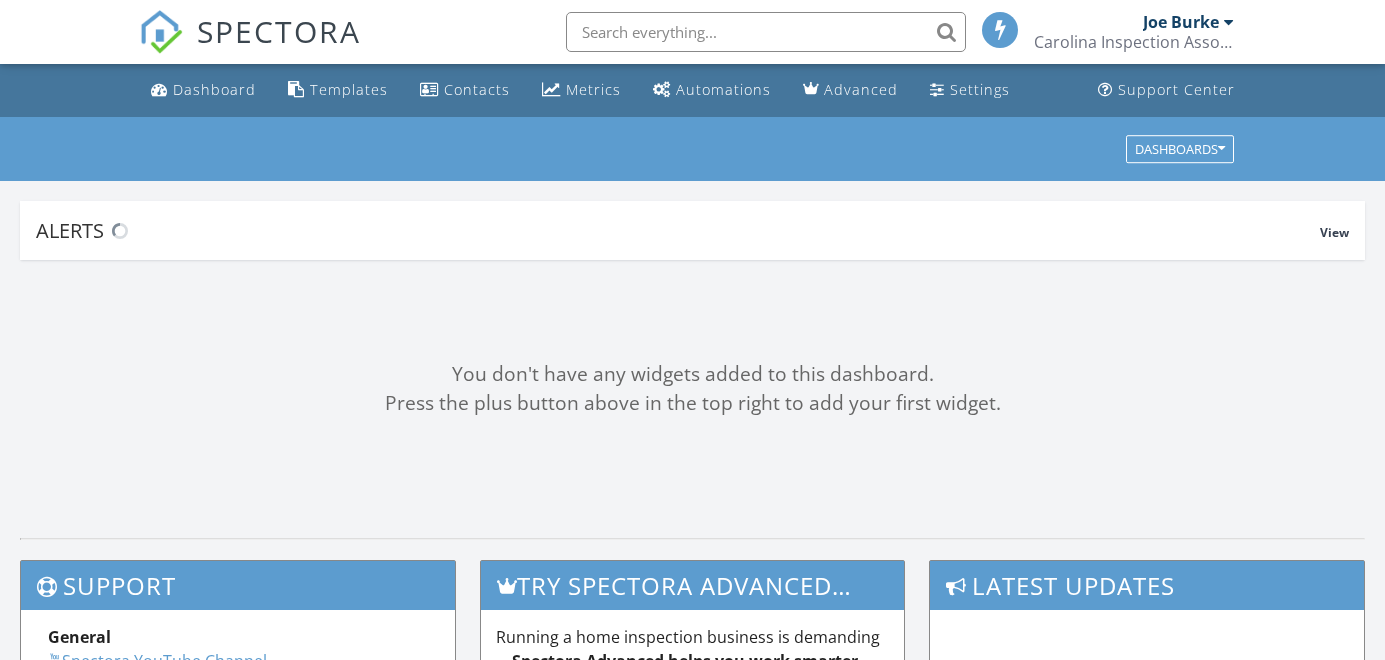 click at bounding box center [766, 32] 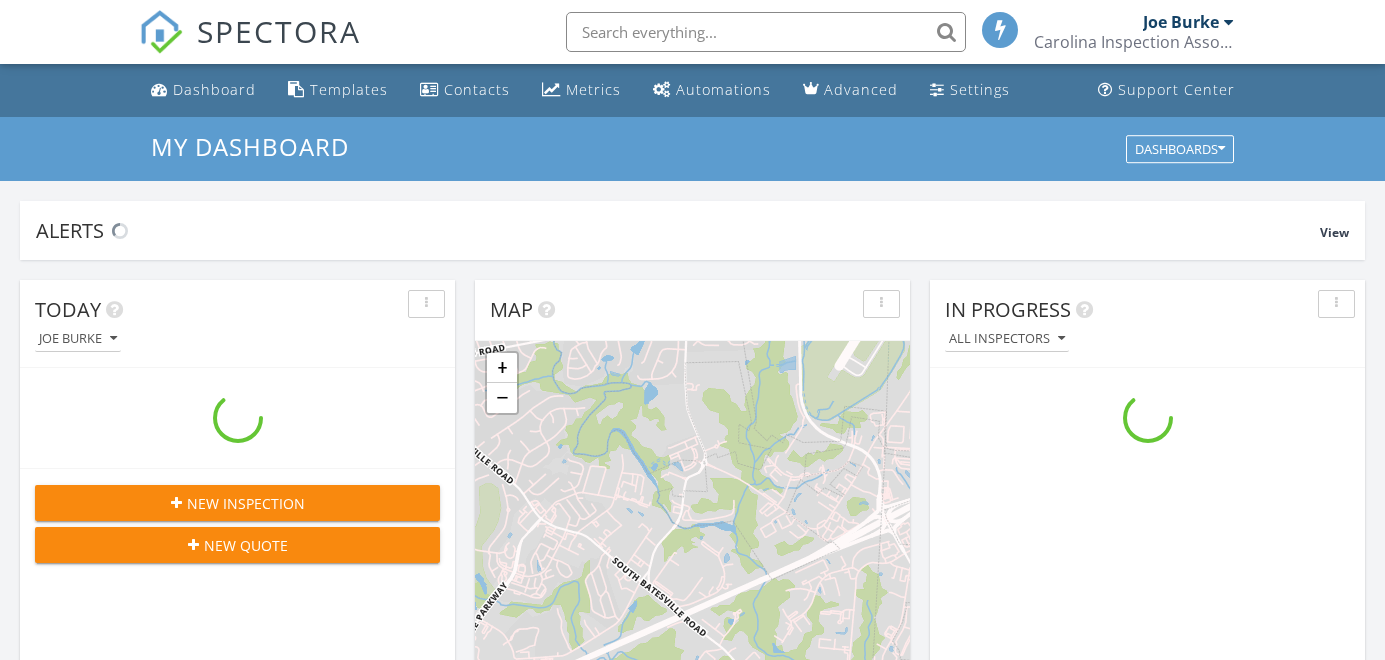 scroll, scrollTop: 10, scrollLeft: 10, axis: both 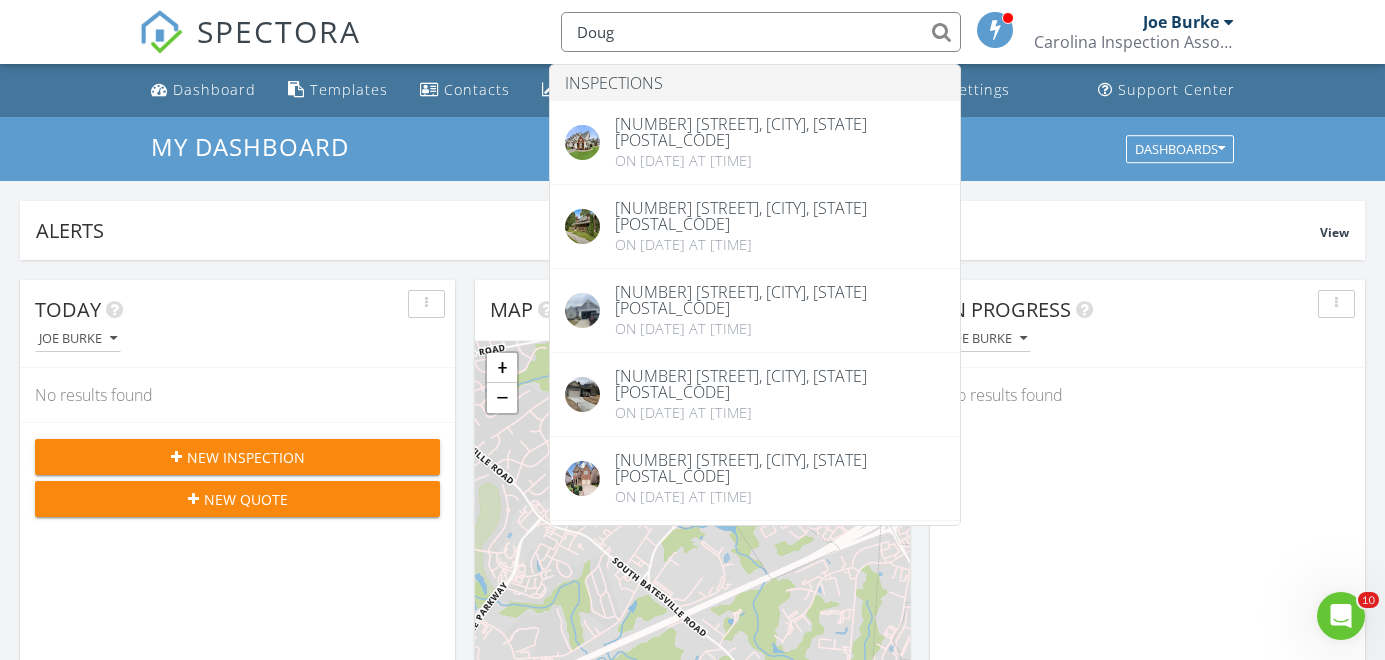 type on "Doug" 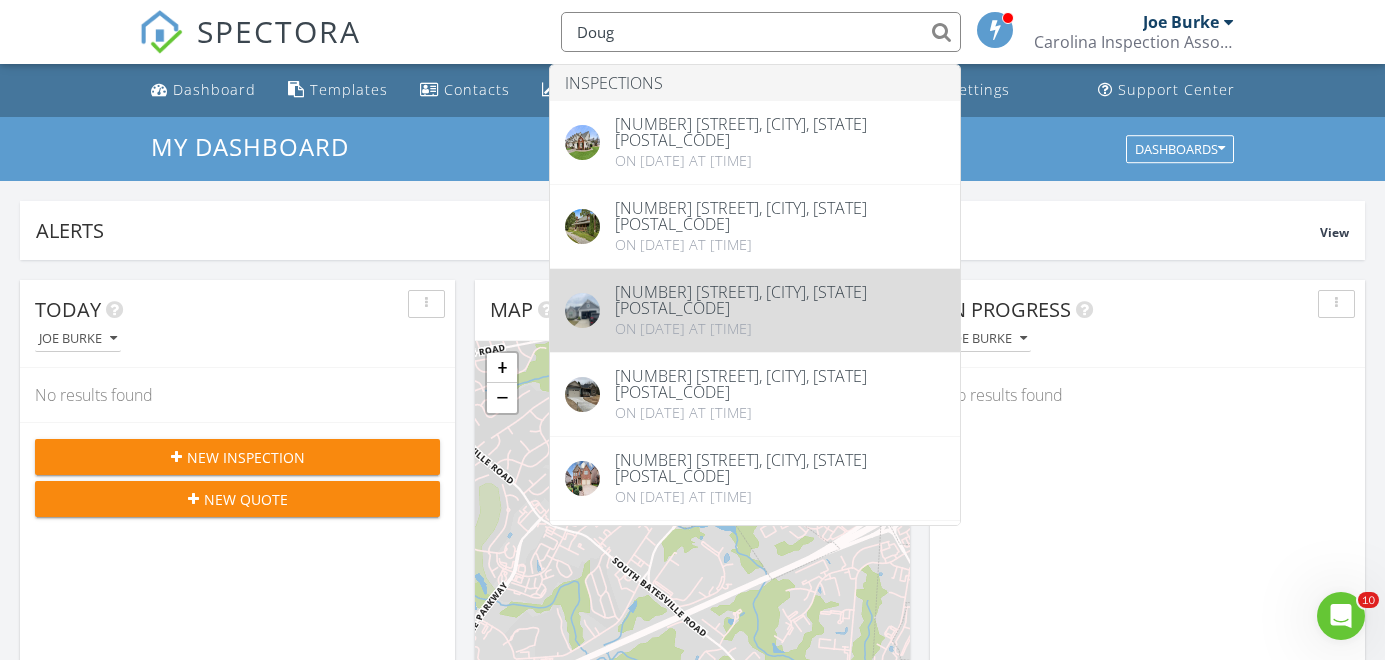 drag, startPoint x: 784, startPoint y: 38, endPoint x: 734, endPoint y: 301, distance: 267.71066 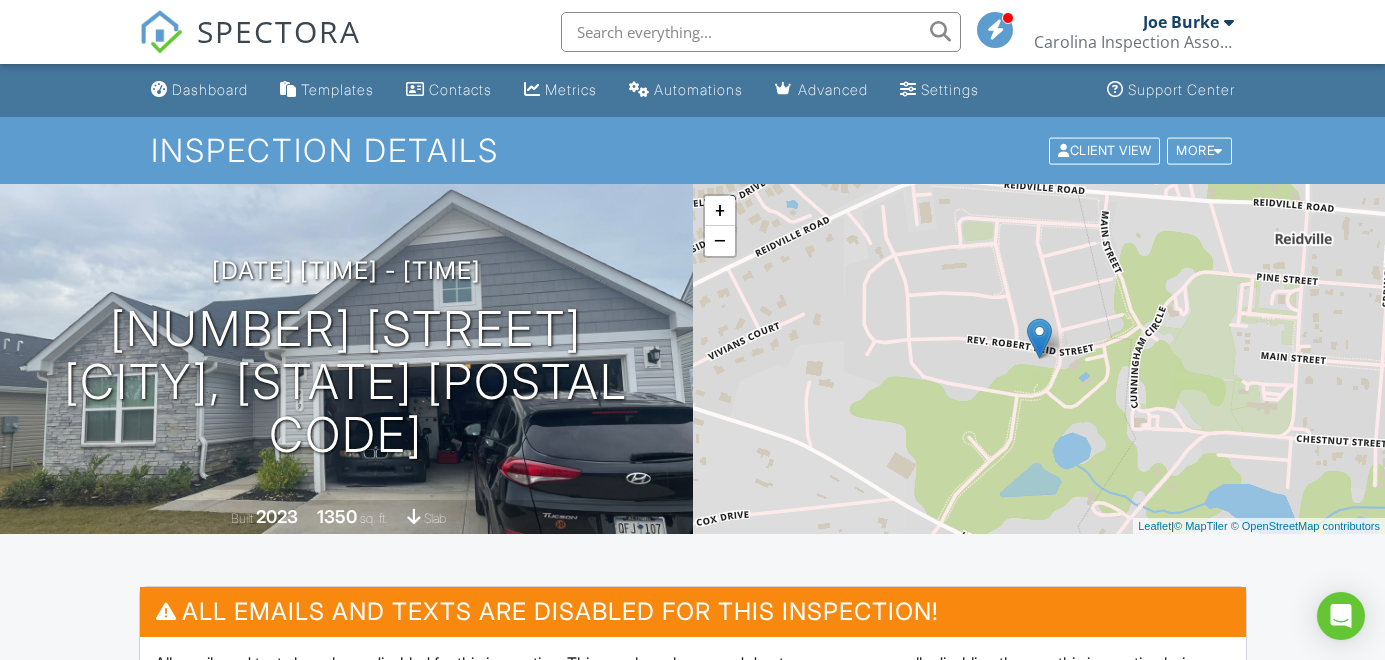 scroll, scrollTop: 617, scrollLeft: 0, axis: vertical 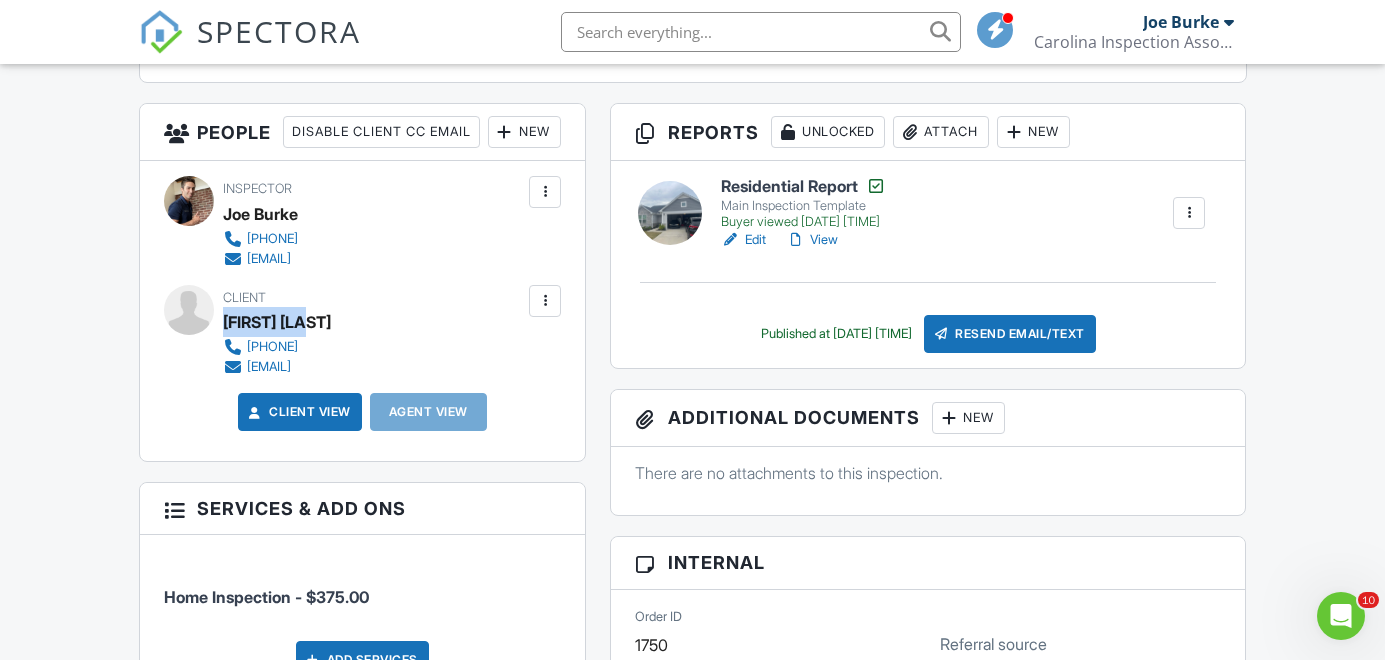 drag, startPoint x: 227, startPoint y: 356, endPoint x: 457, endPoint y: 356, distance: 230 